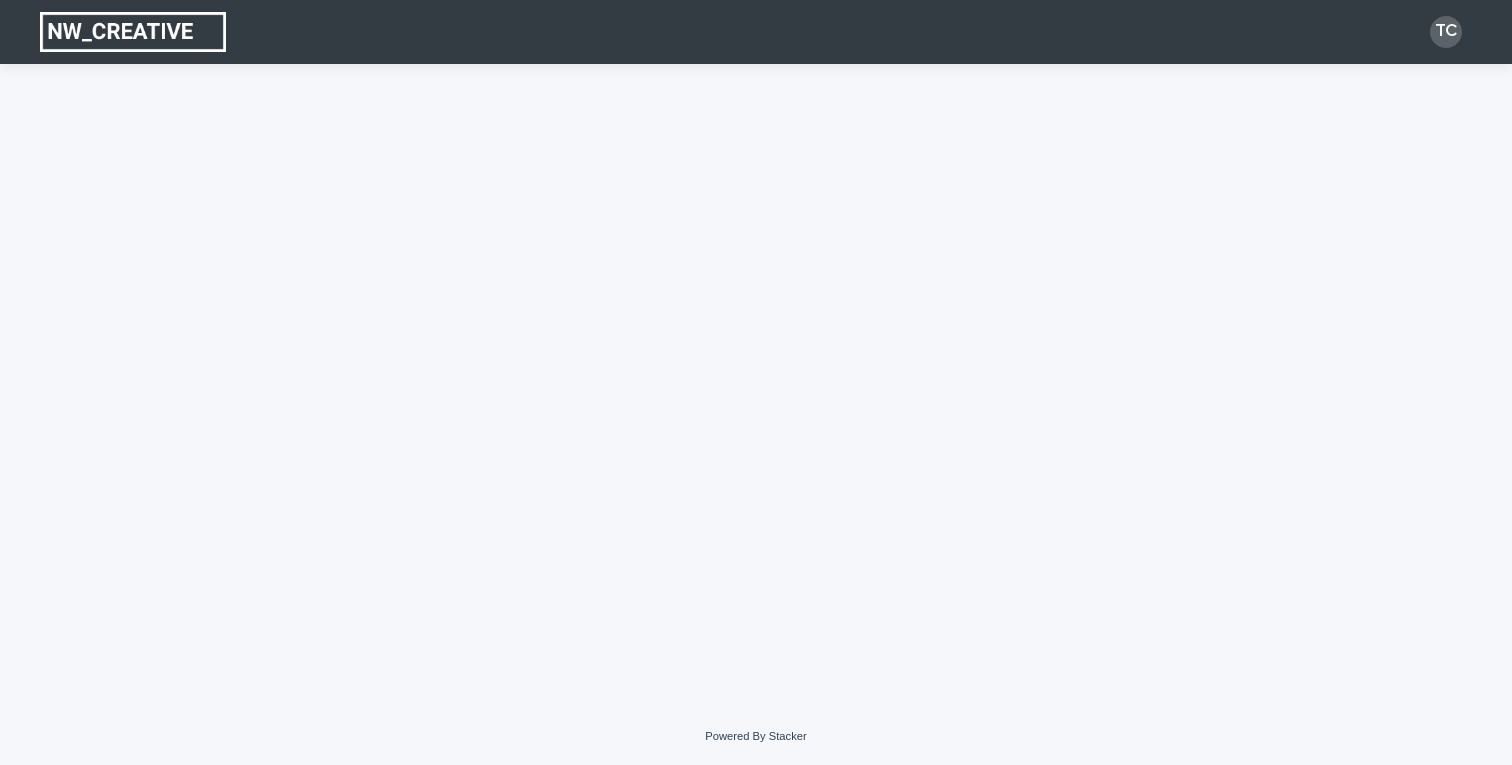 scroll, scrollTop: 0, scrollLeft: 0, axis: both 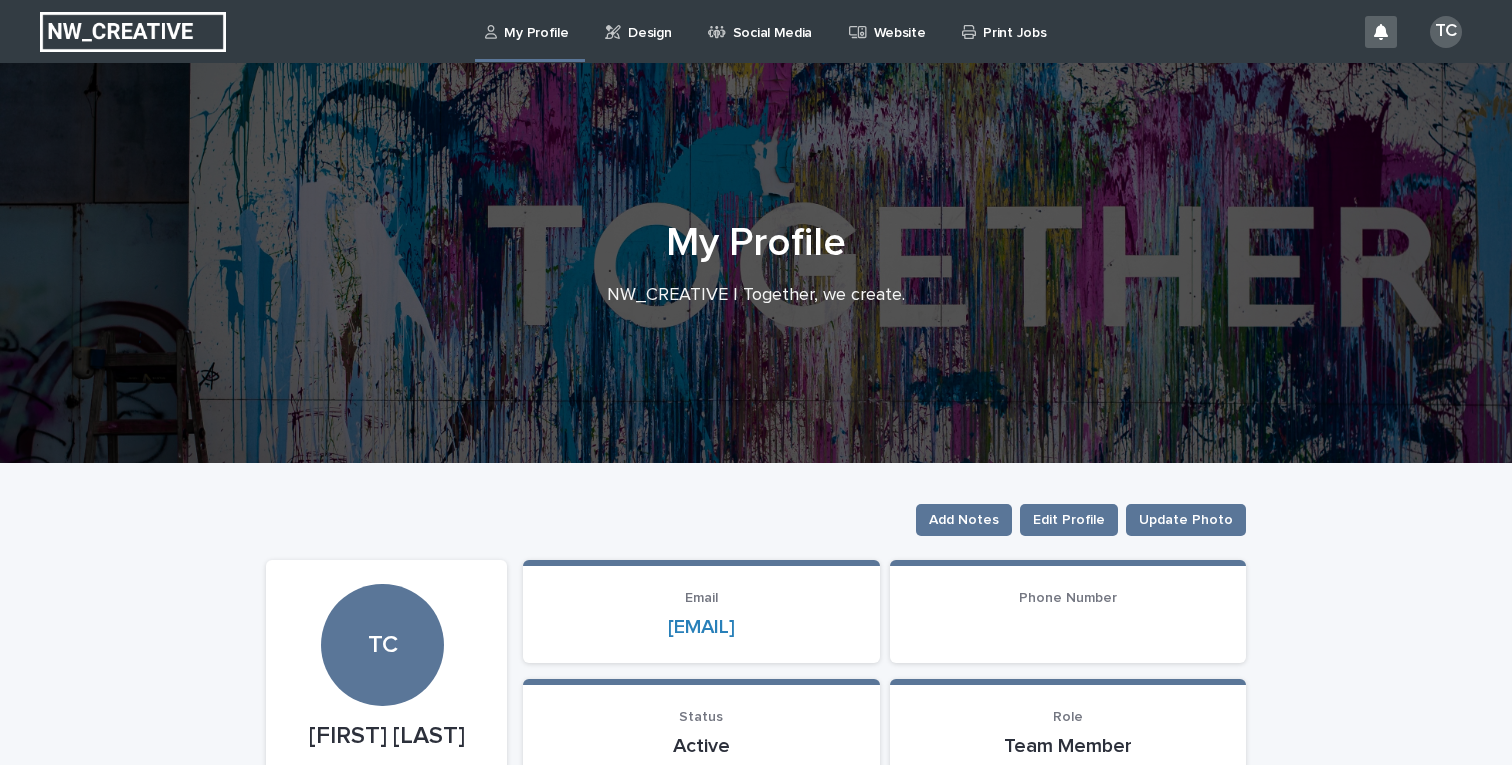 click on "Print Jobs" at bounding box center [1007, 31] 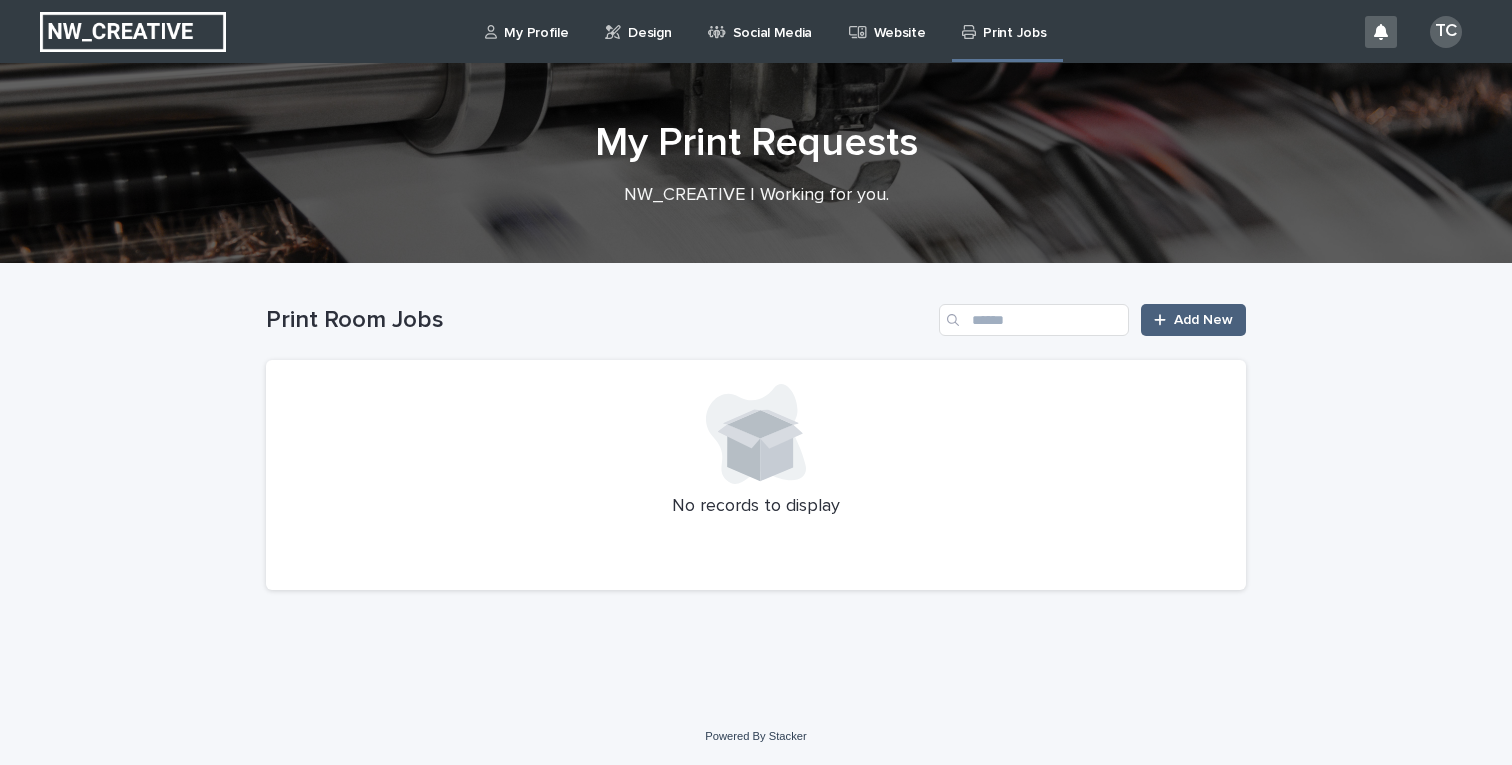 click on "Add New" at bounding box center (1193, 320) 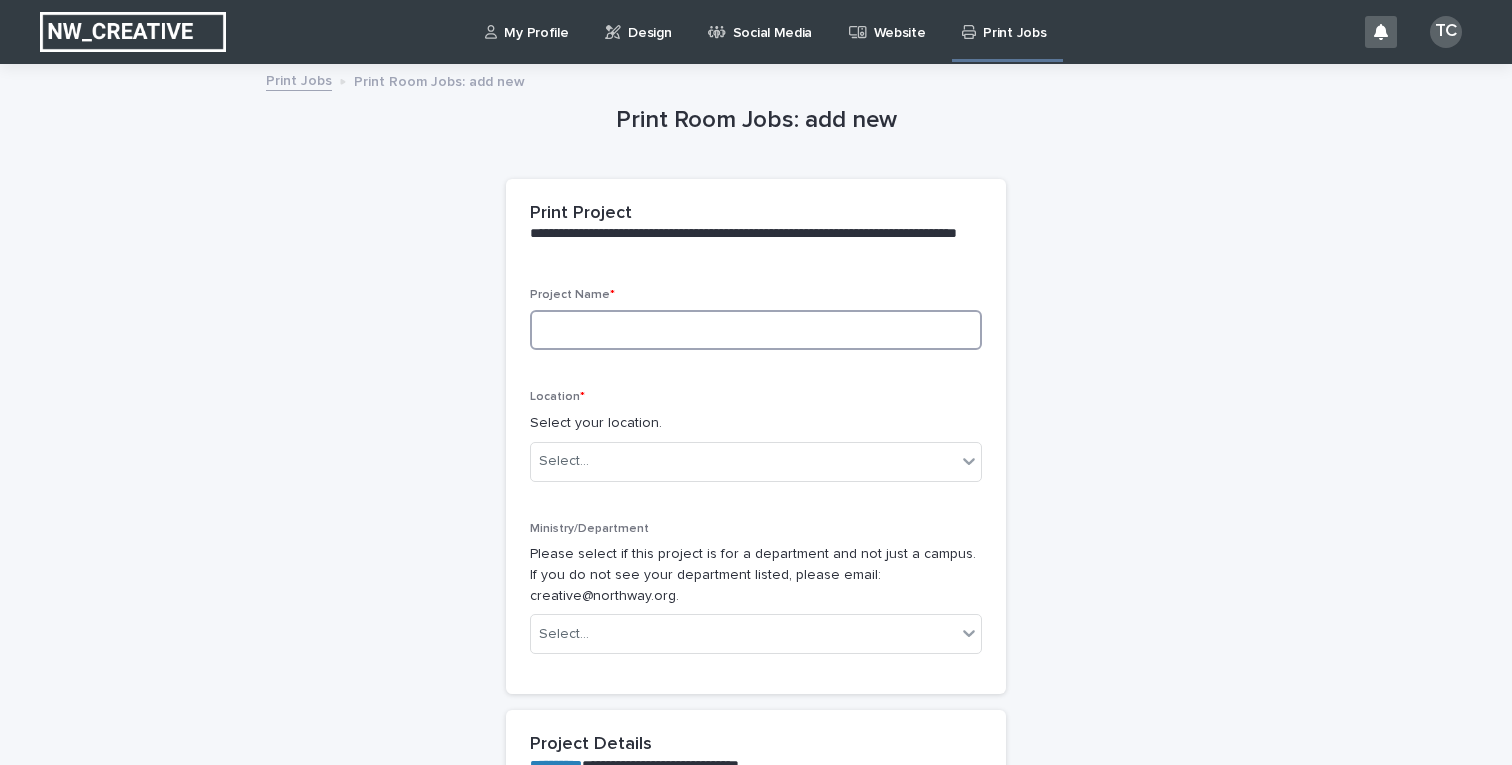 click at bounding box center (756, 330) 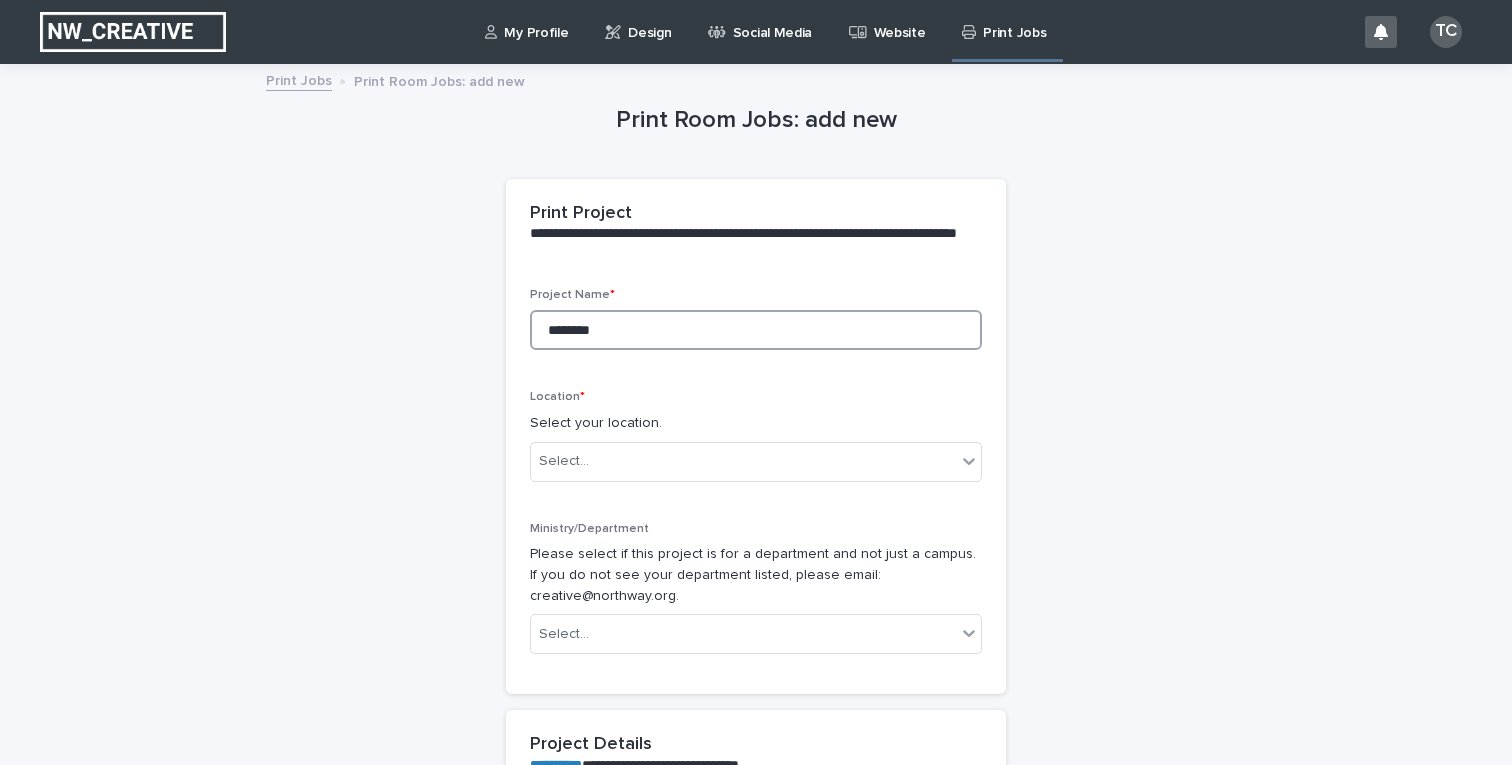 type on "*********" 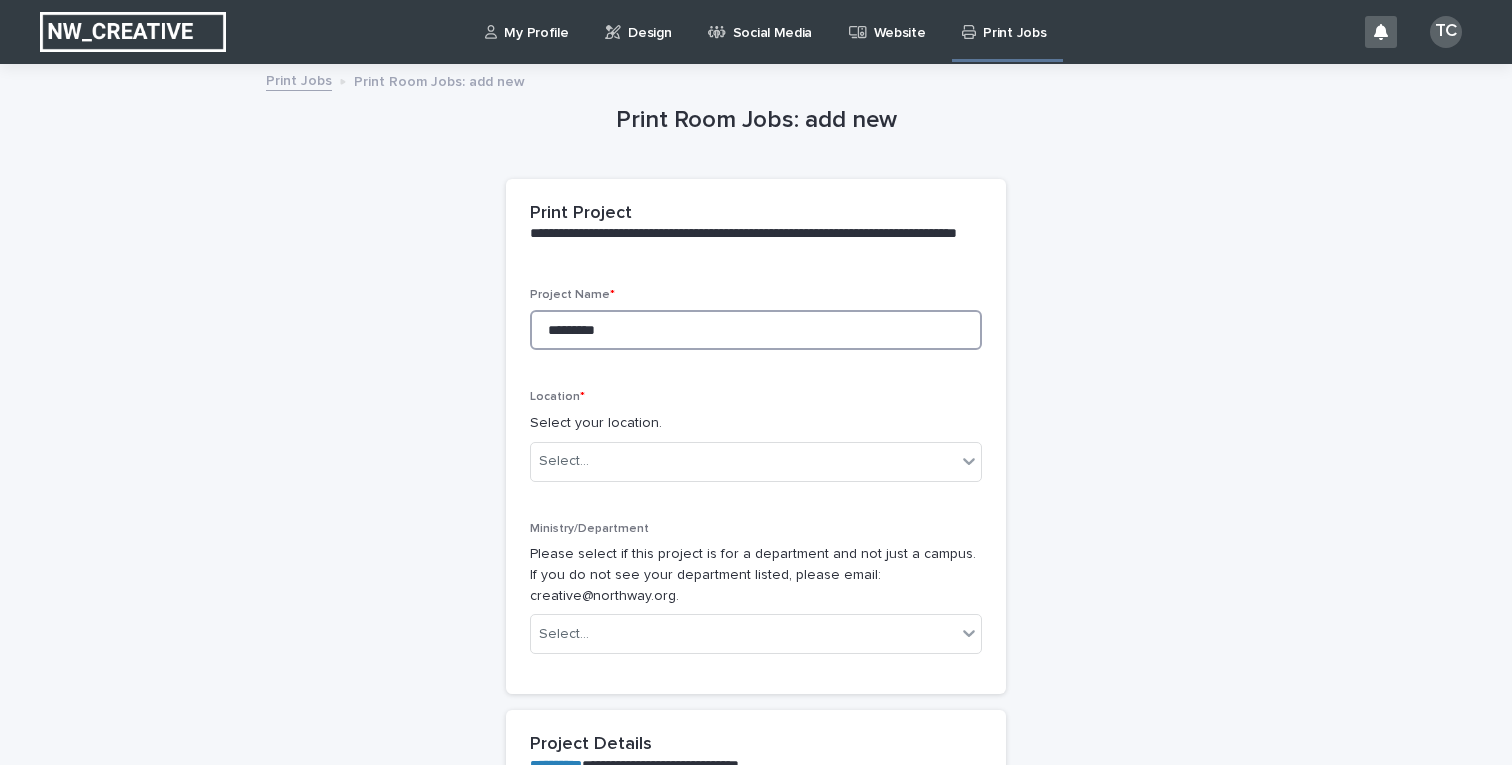 type on "*********" 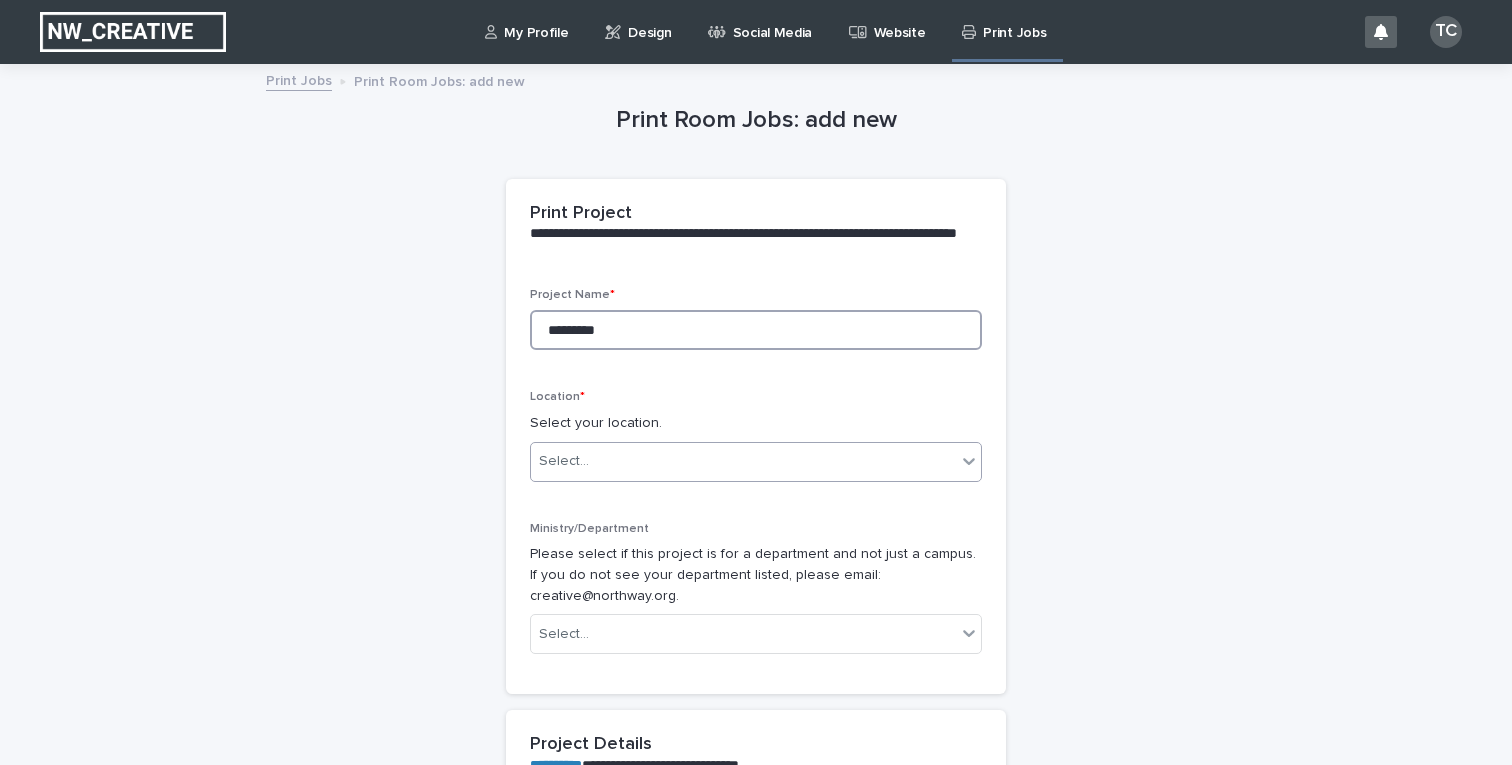 type on "*********" 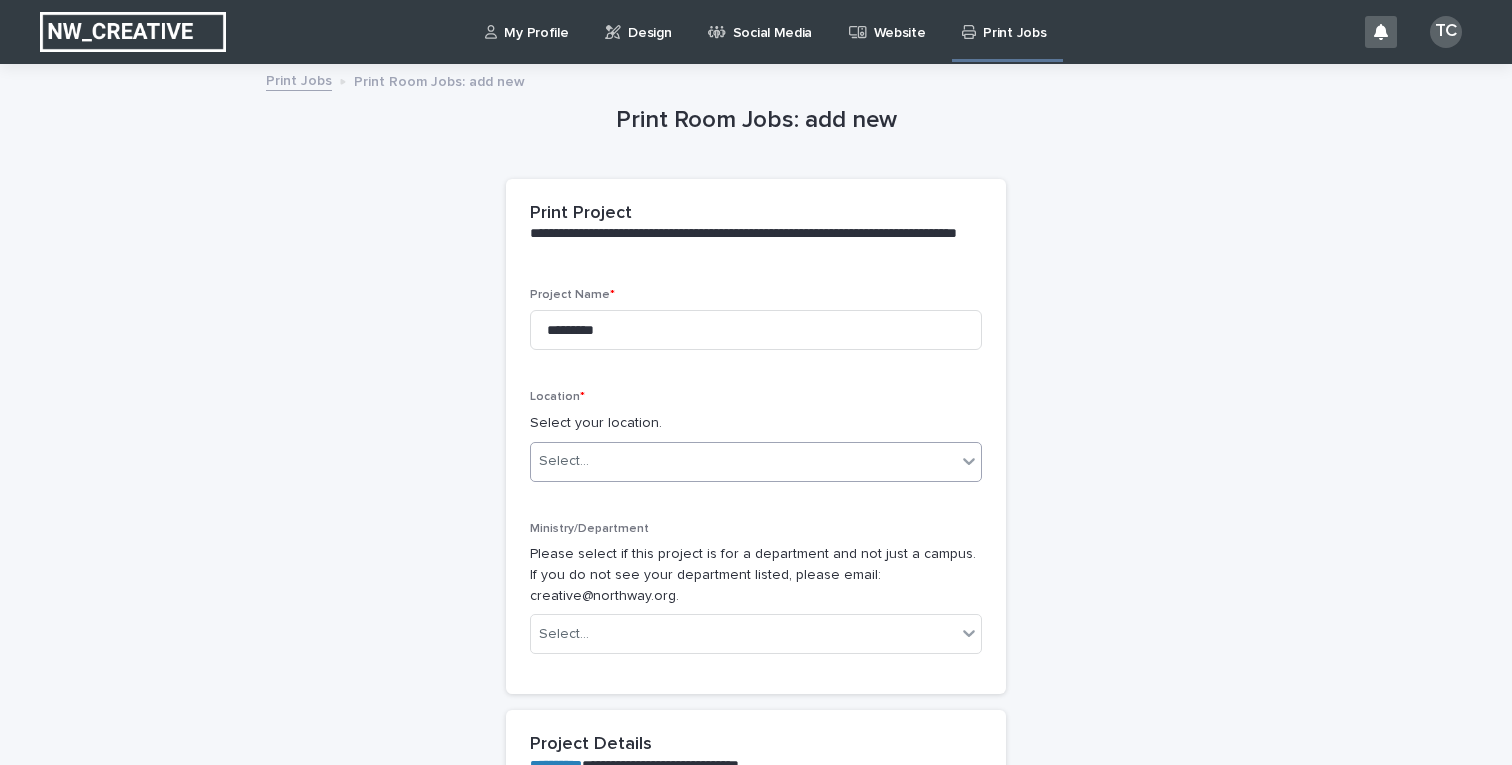 click on "Select..." at bounding box center (743, 461) 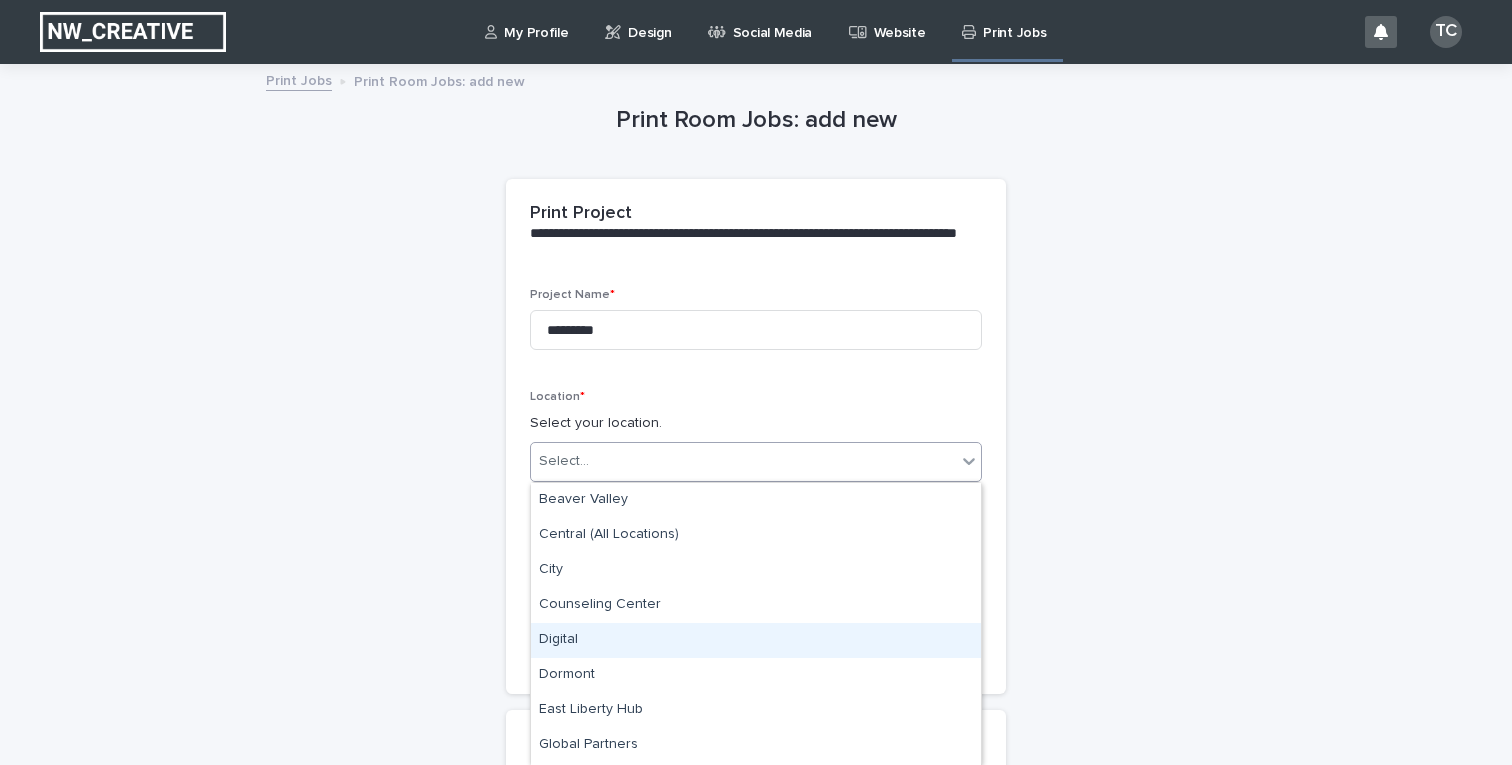 scroll, scrollTop: 136, scrollLeft: 0, axis: vertical 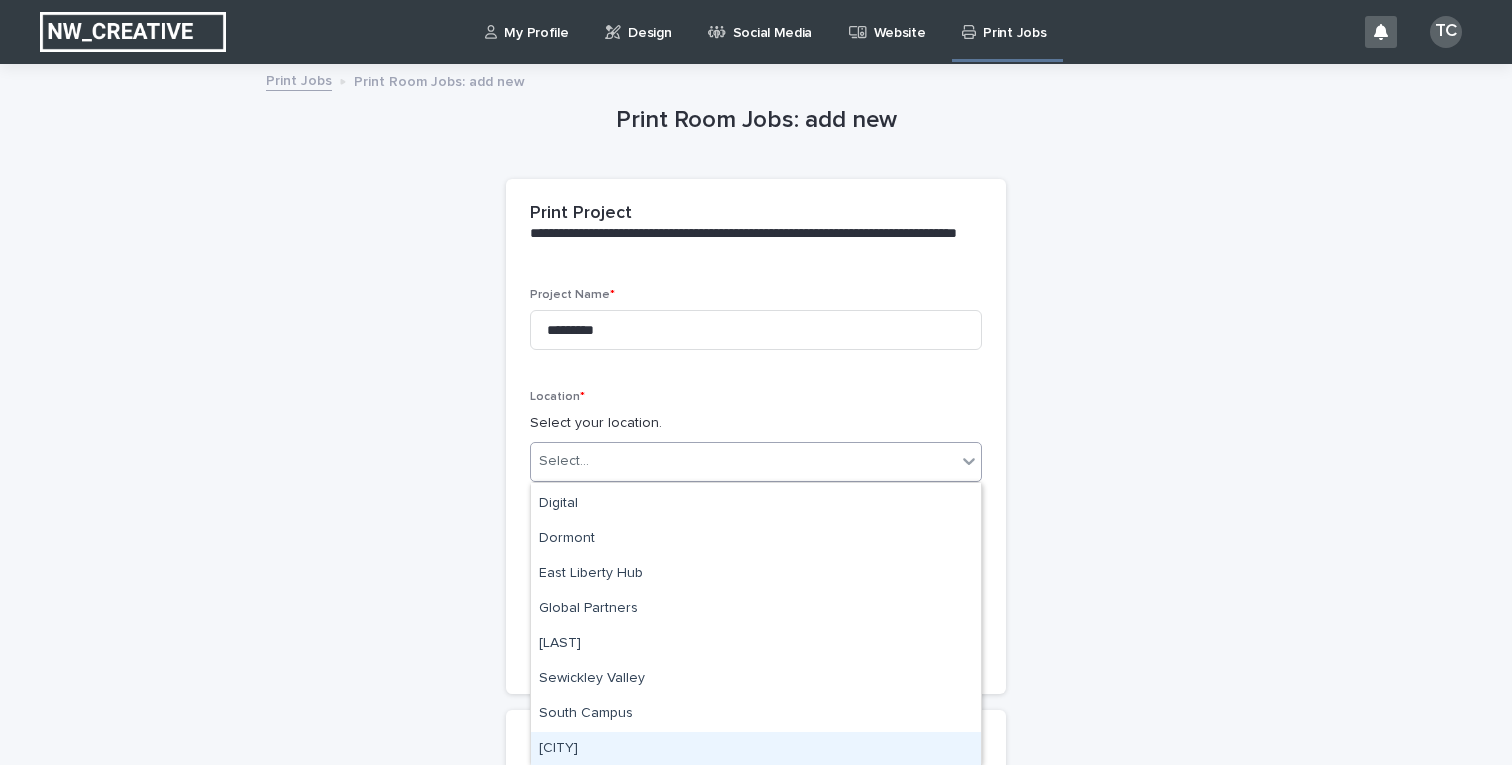click on "[CITY]" at bounding box center (756, 749) 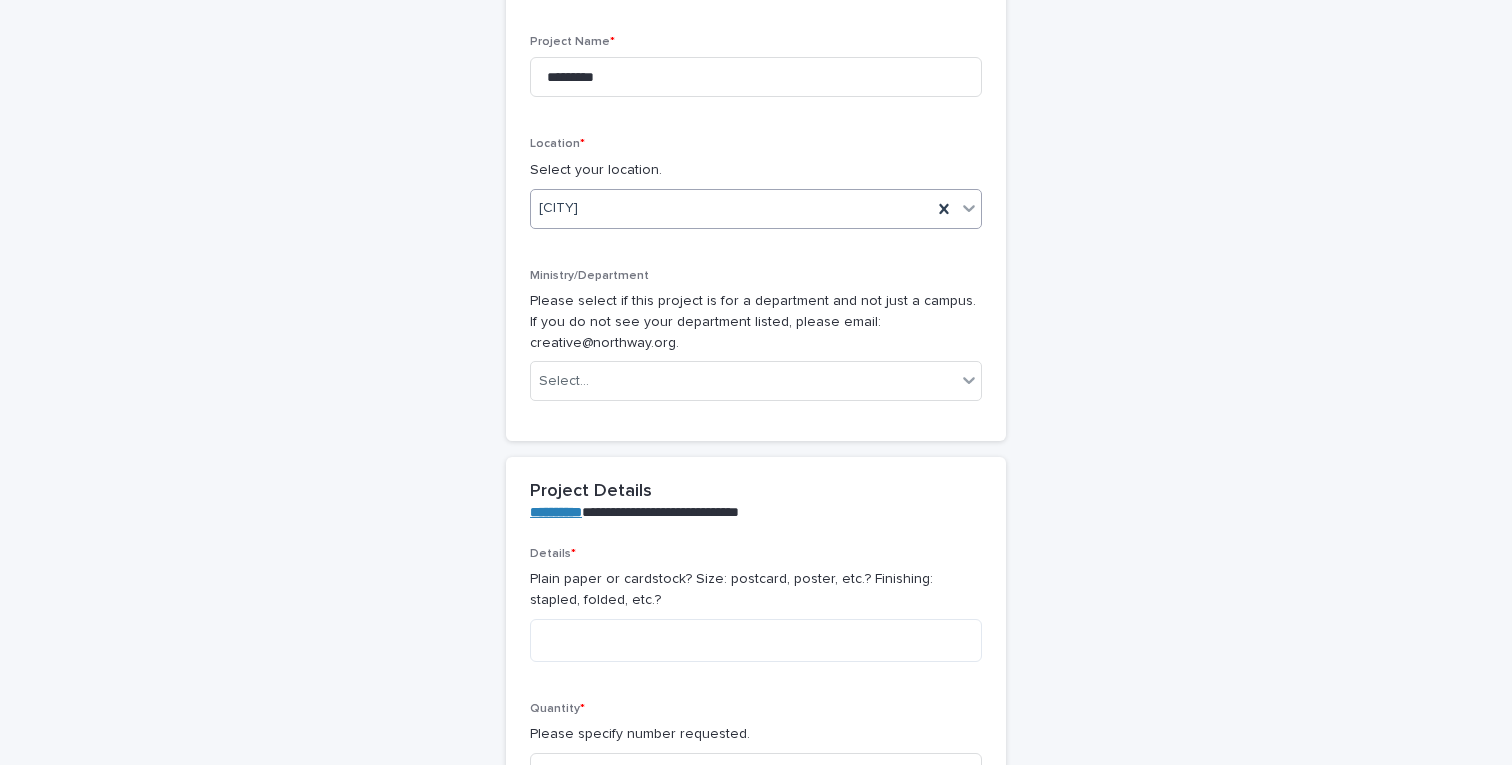 scroll, scrollTop: 263, scrollLeft: 0, axis: vertical 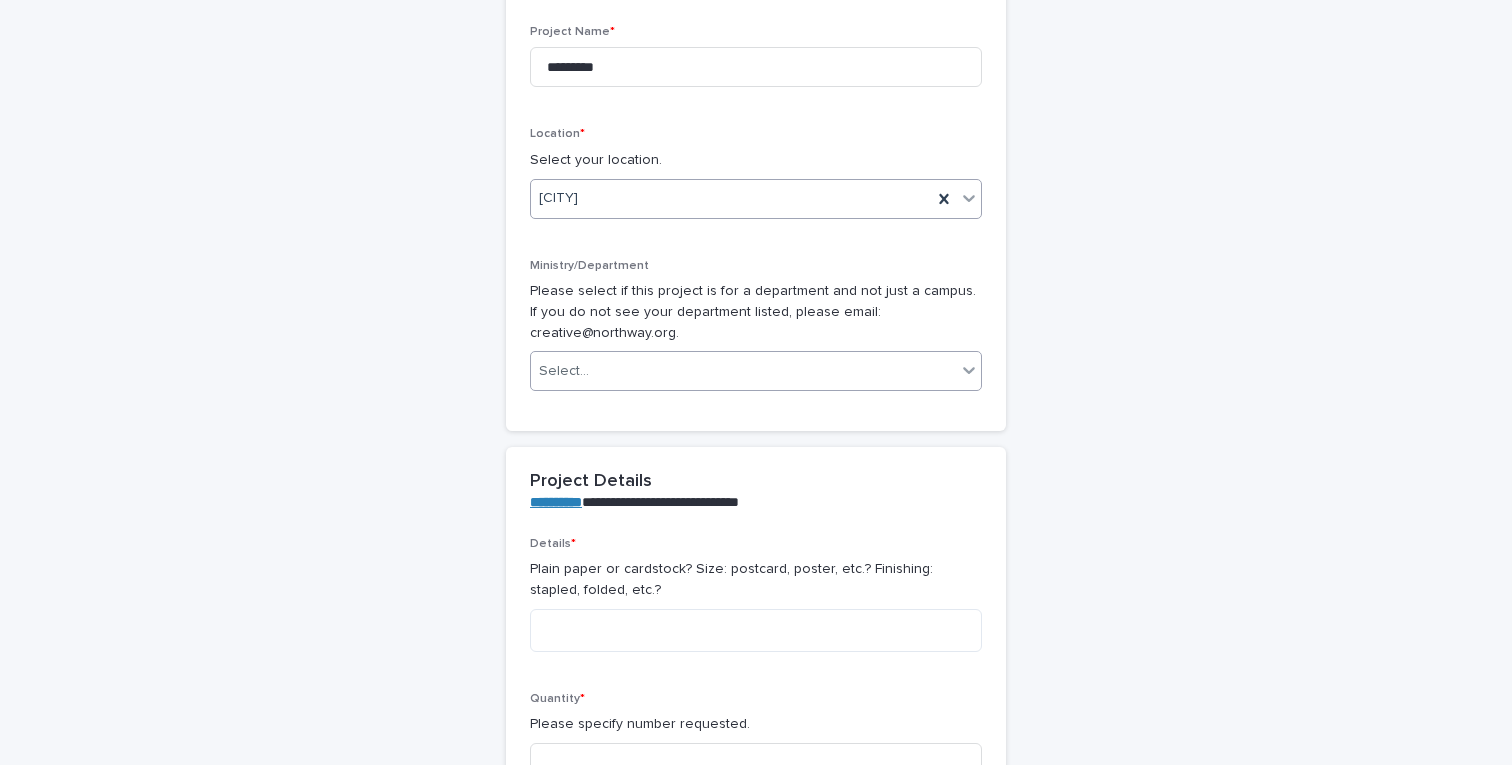 click on "Select..." at bounding box center [743, 371] 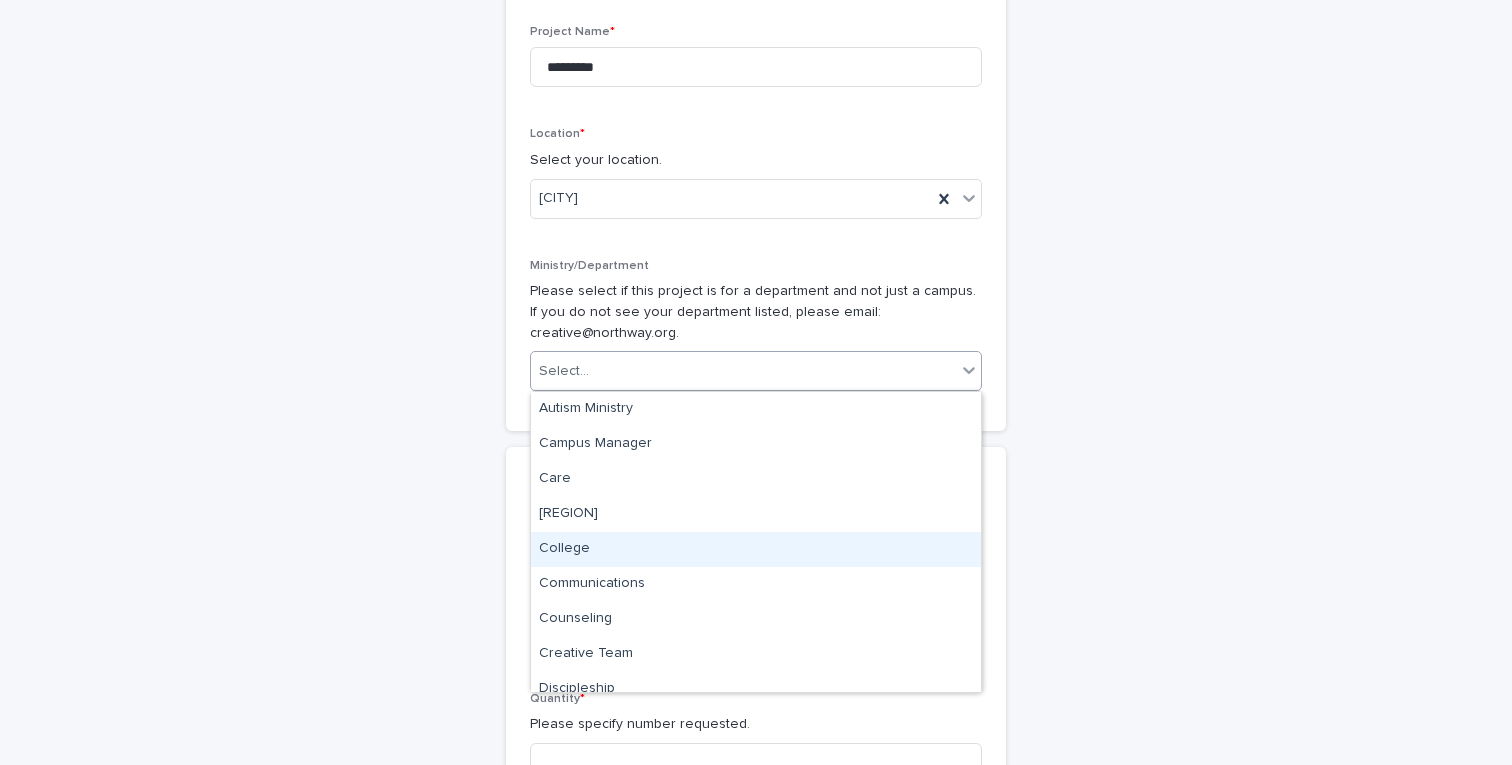 scroll, scrollTop: 575, scrollLeft: 0, axis: vertical 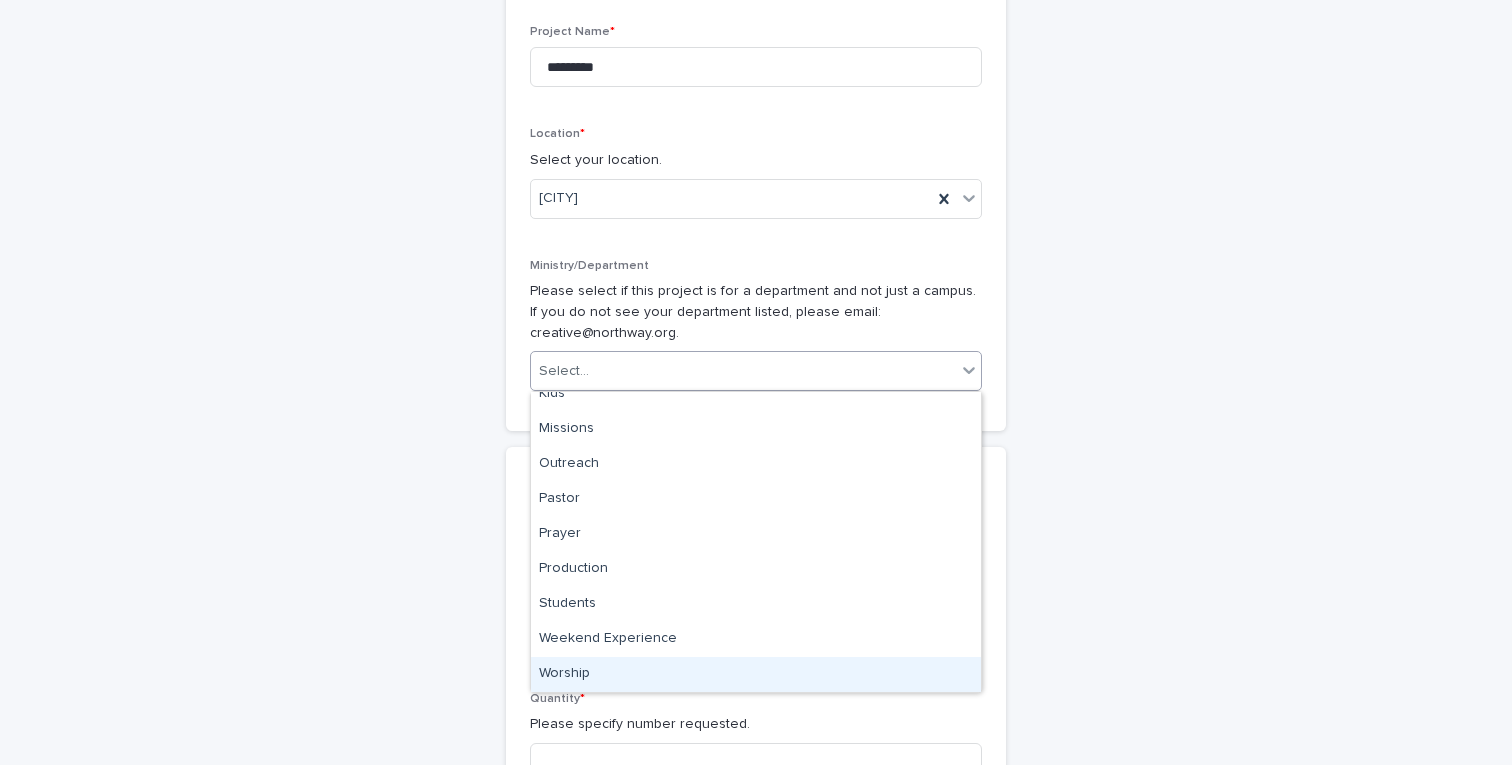 click on "Worship" at bounding box center [756, 674] 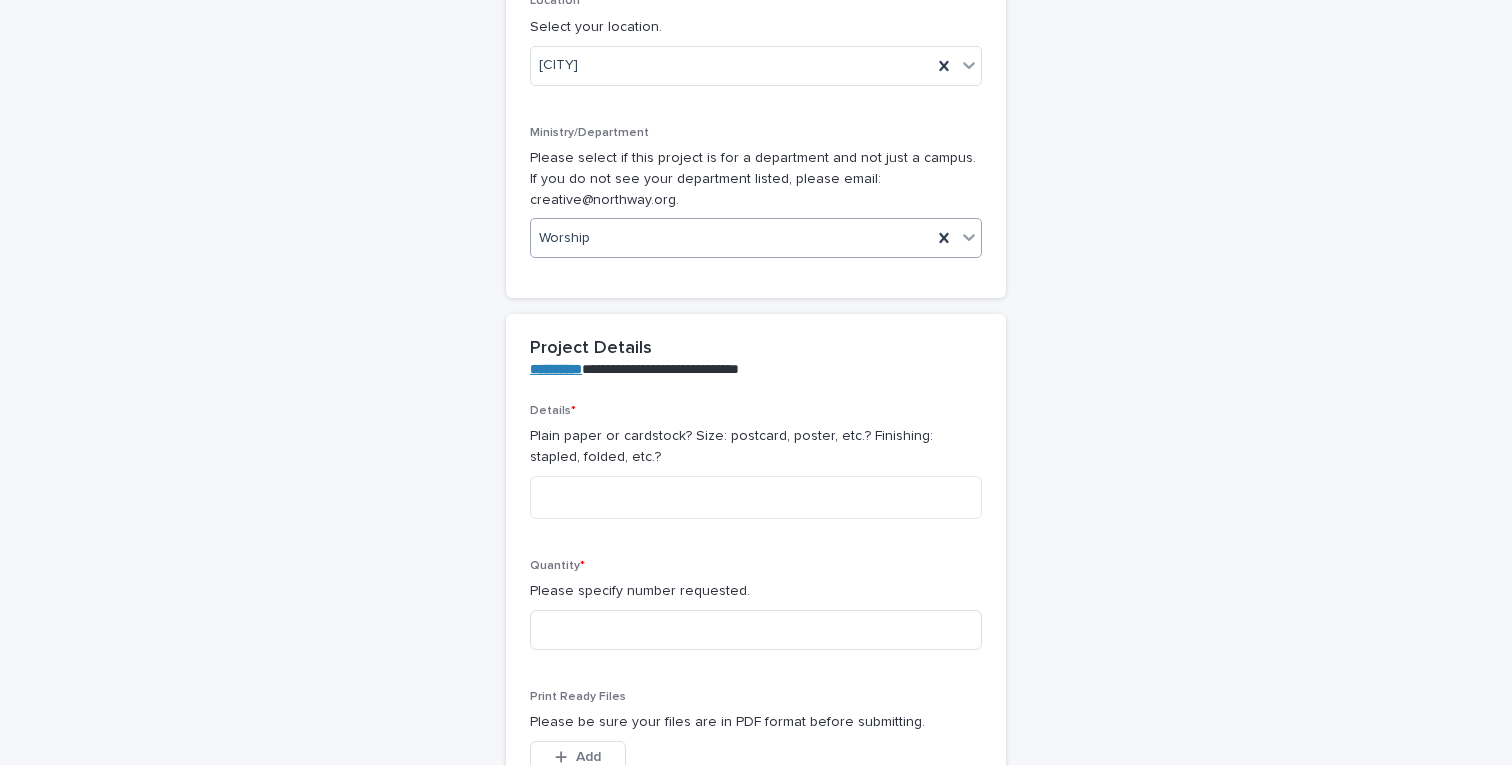 scroll, scrollTop: 418, scrollLeft: 0, axis: vertical 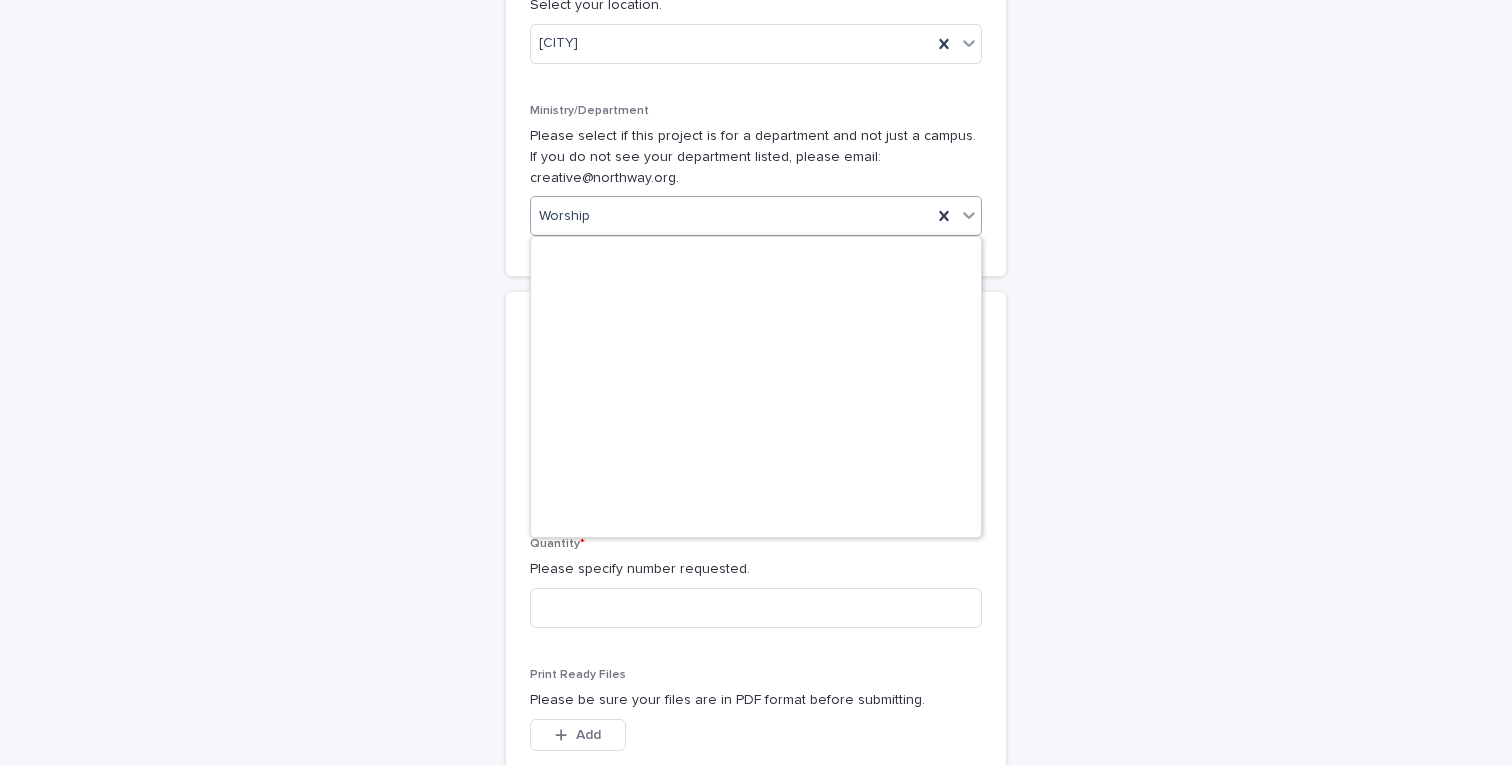 click on "Worship" at bounding box center (731, 216) 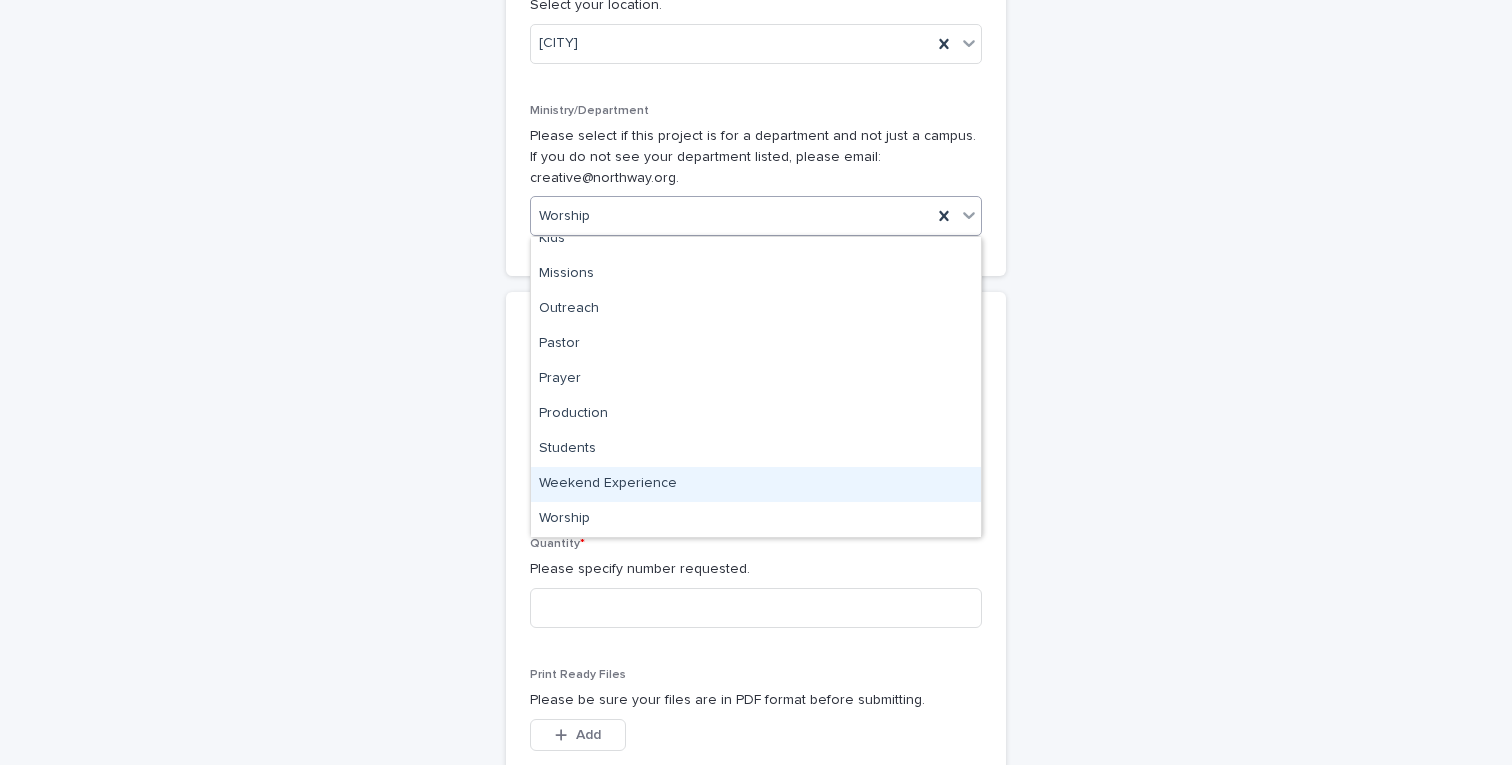 click on "Weekend Experience" at bounding box center (756, 484) 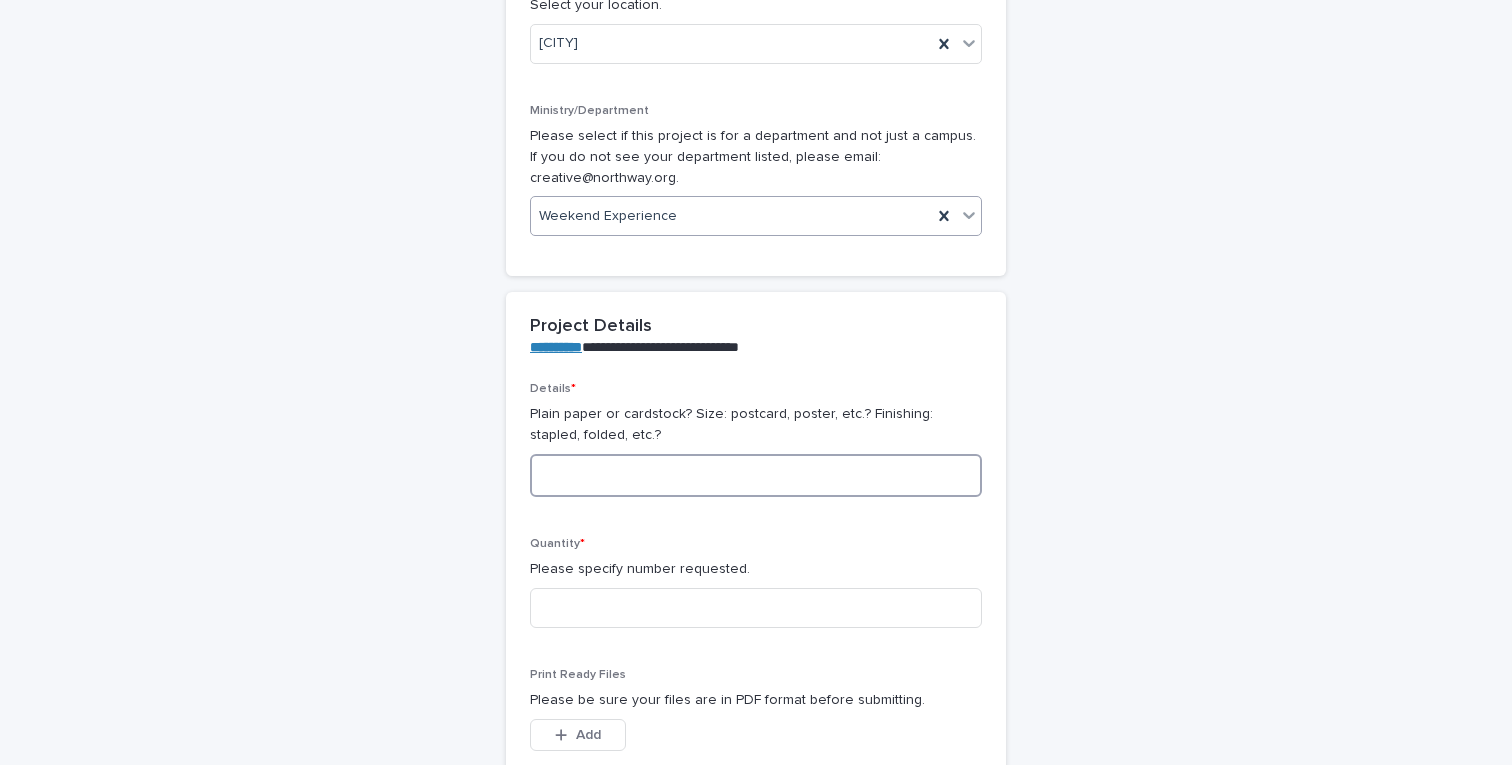 click at bounding box center (756, 475) 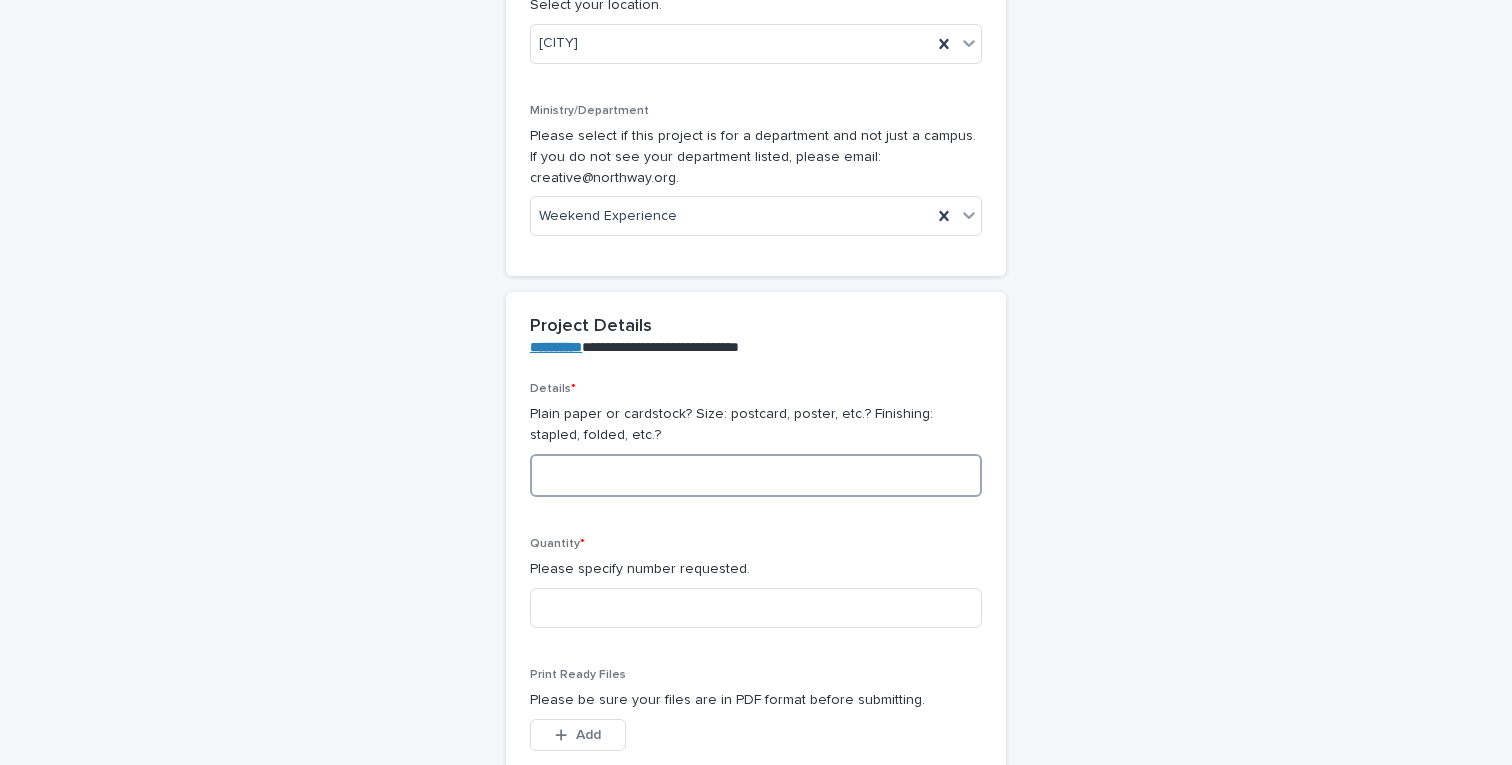 type on "*" 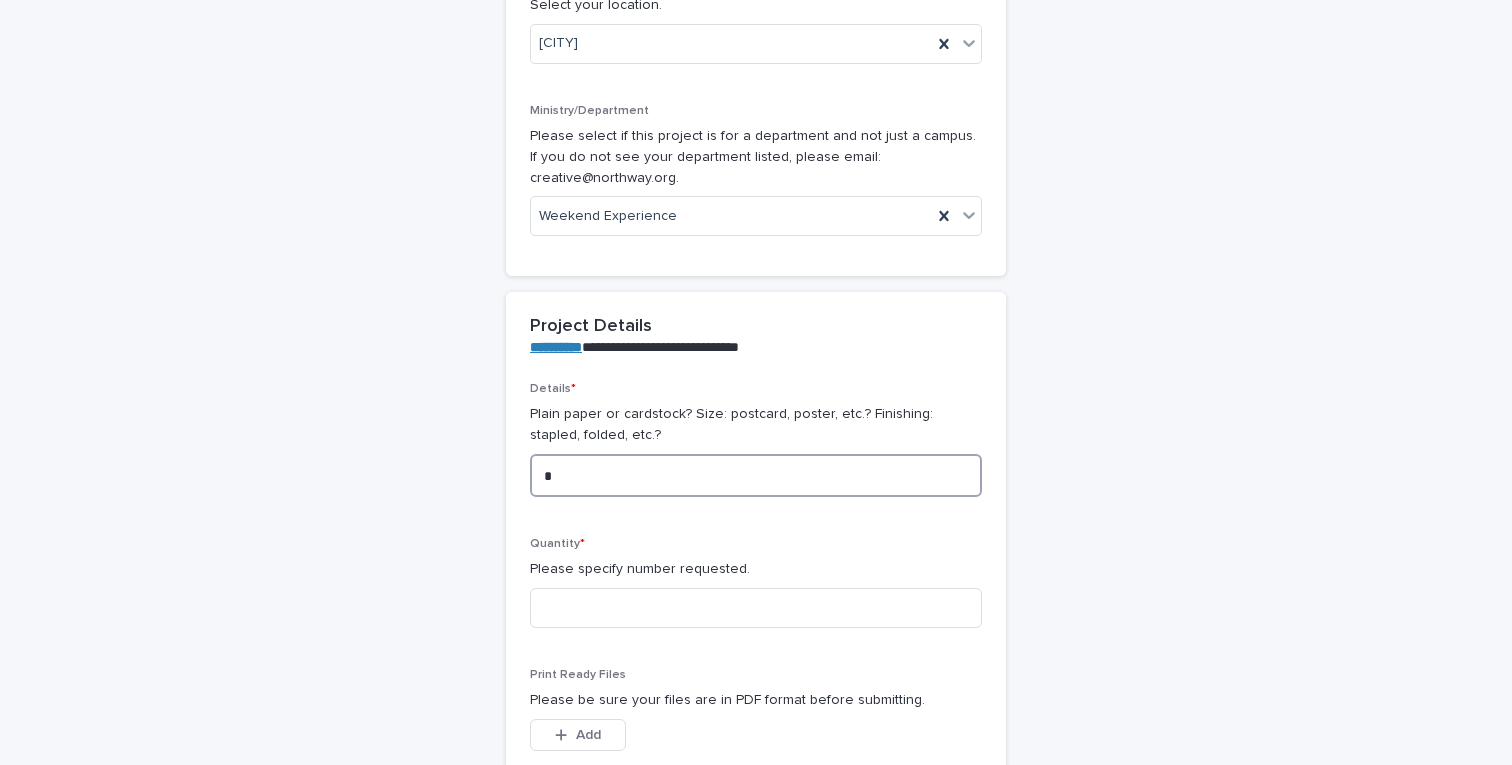 type on "*" 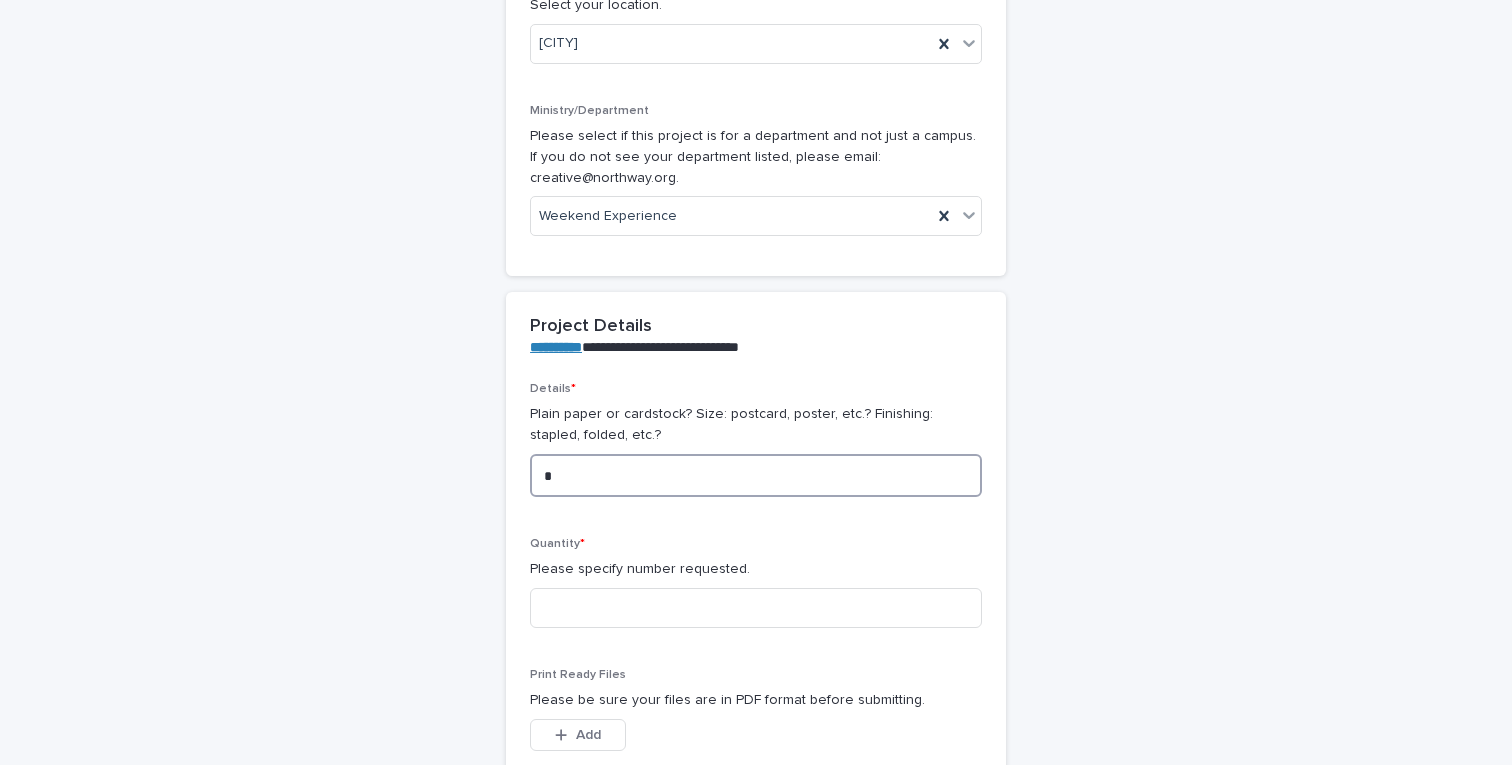 type on "**" 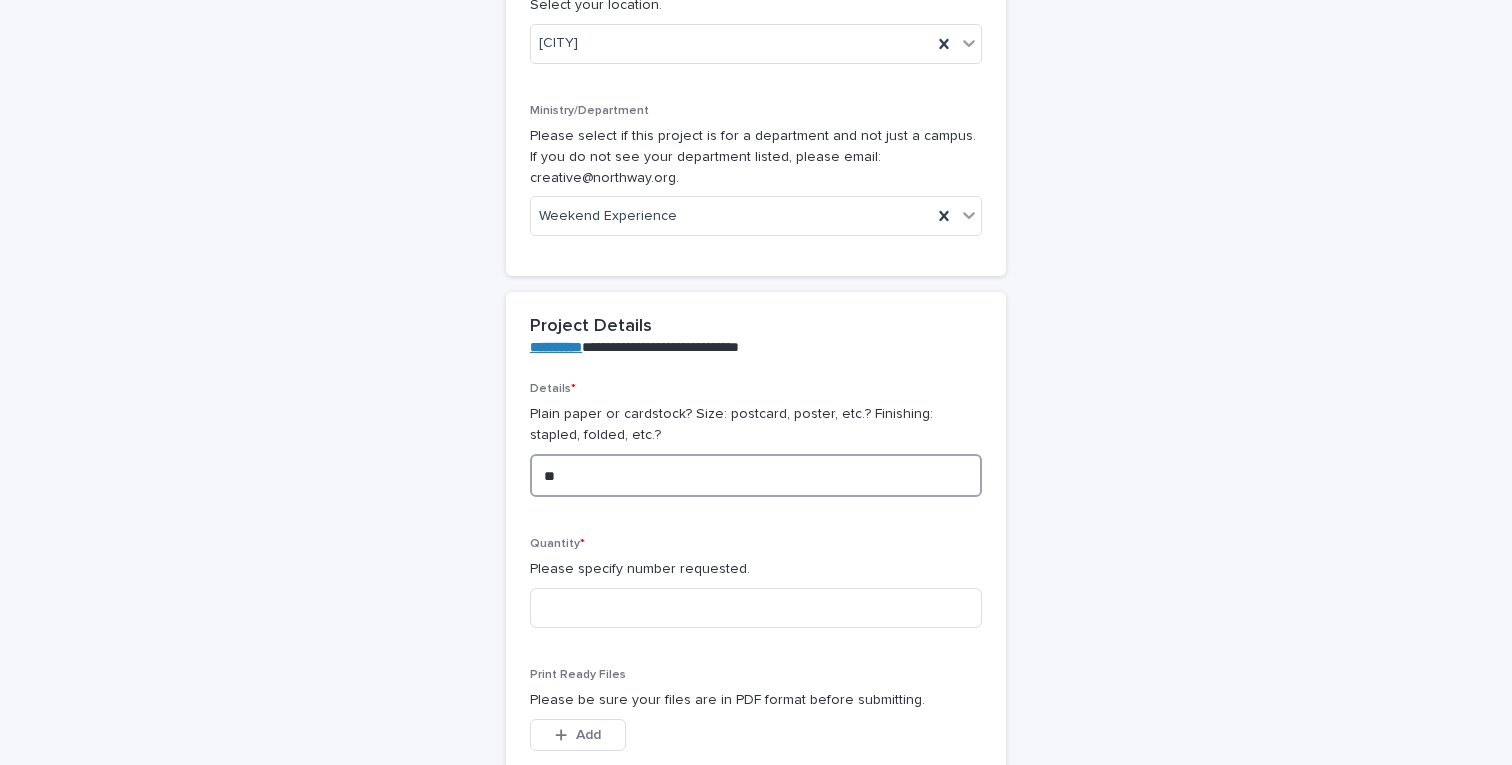 type on "**" 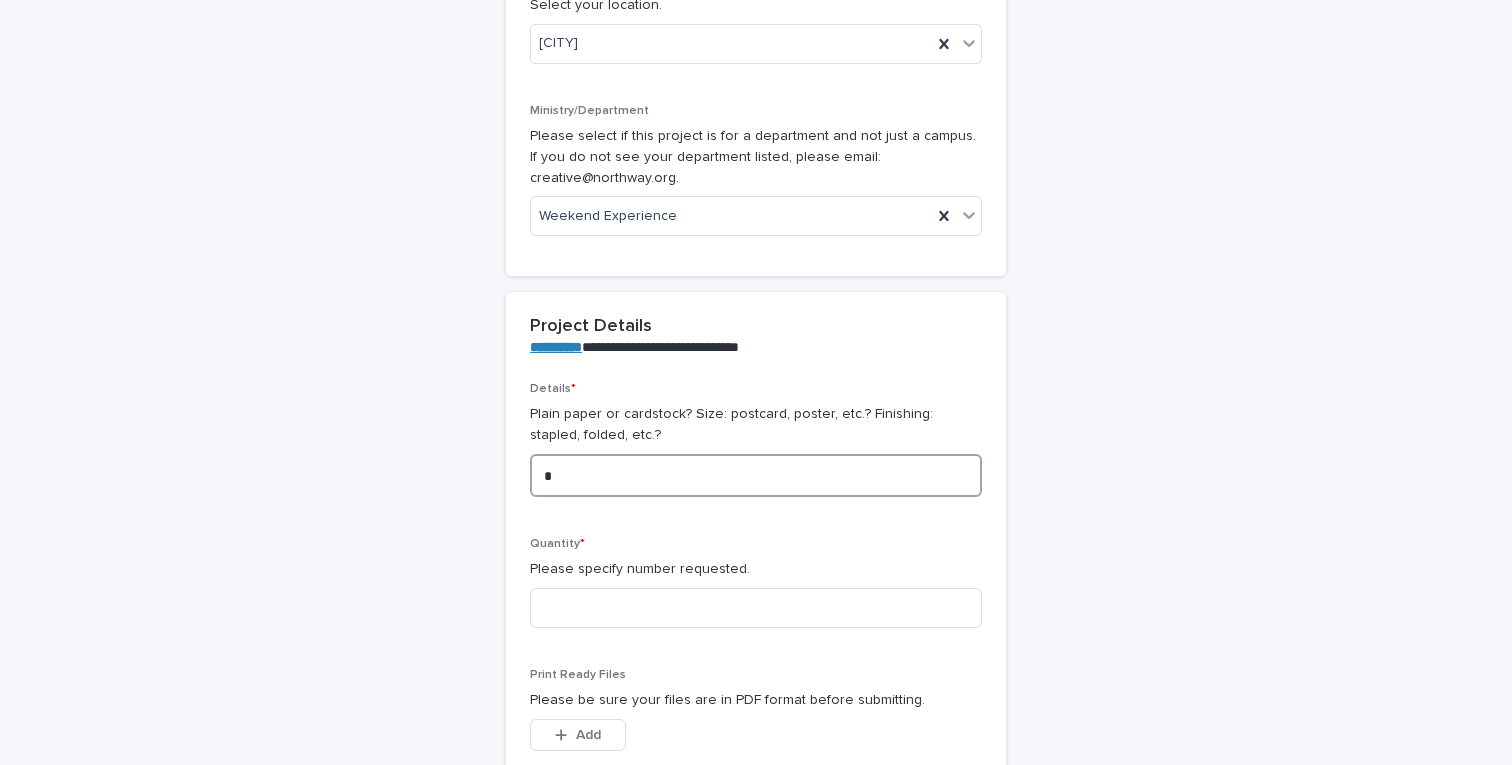 type on "**" 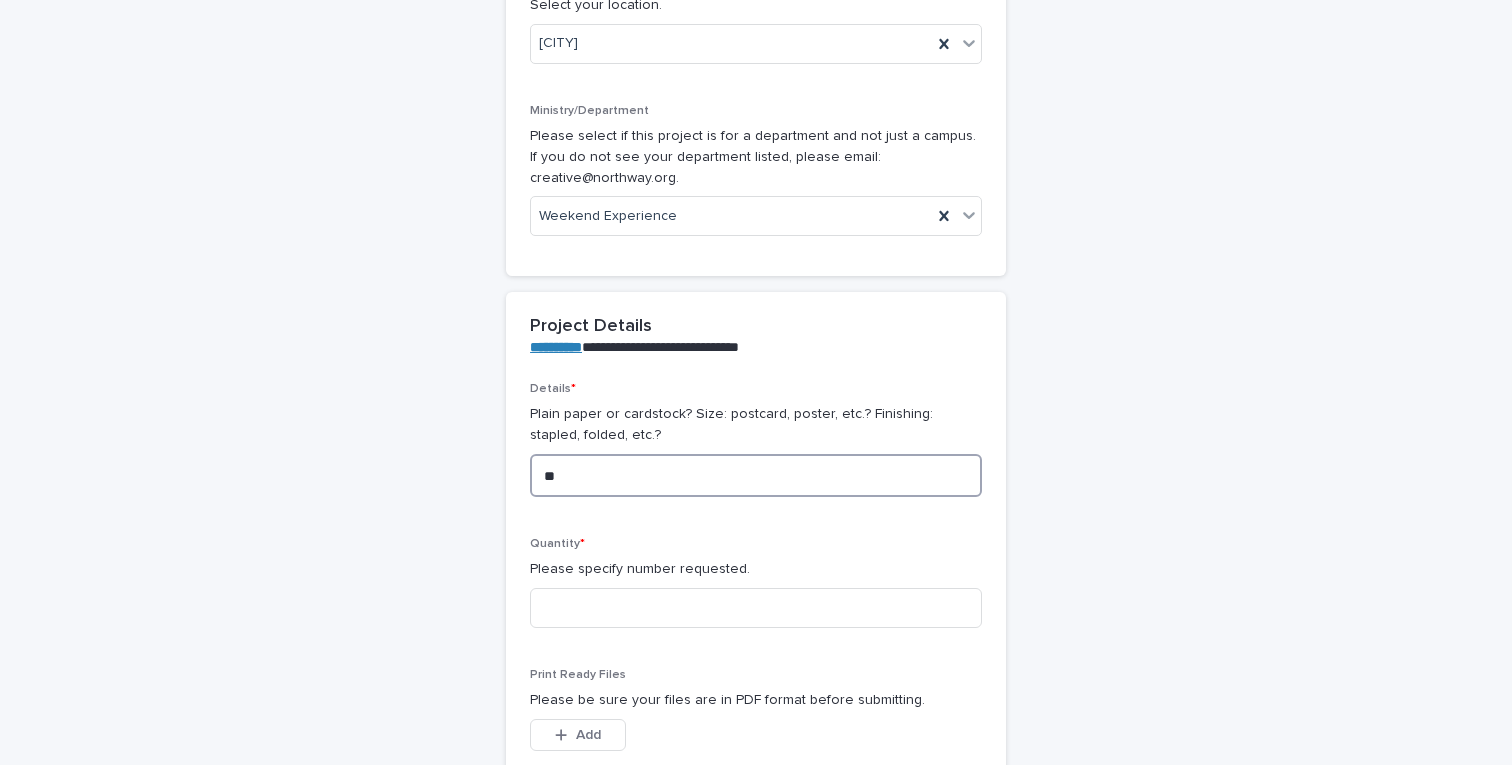 type on "***" 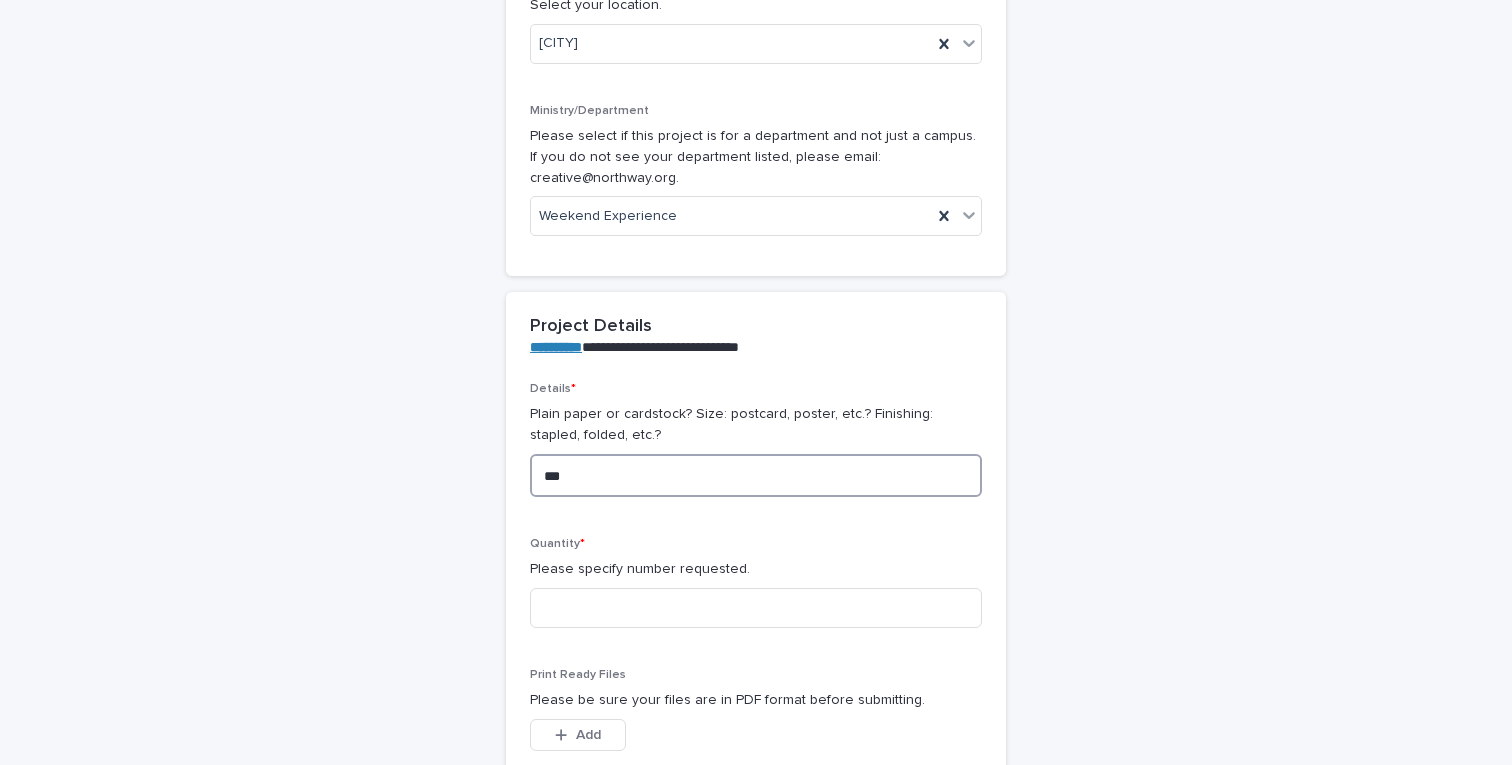 type on "***" 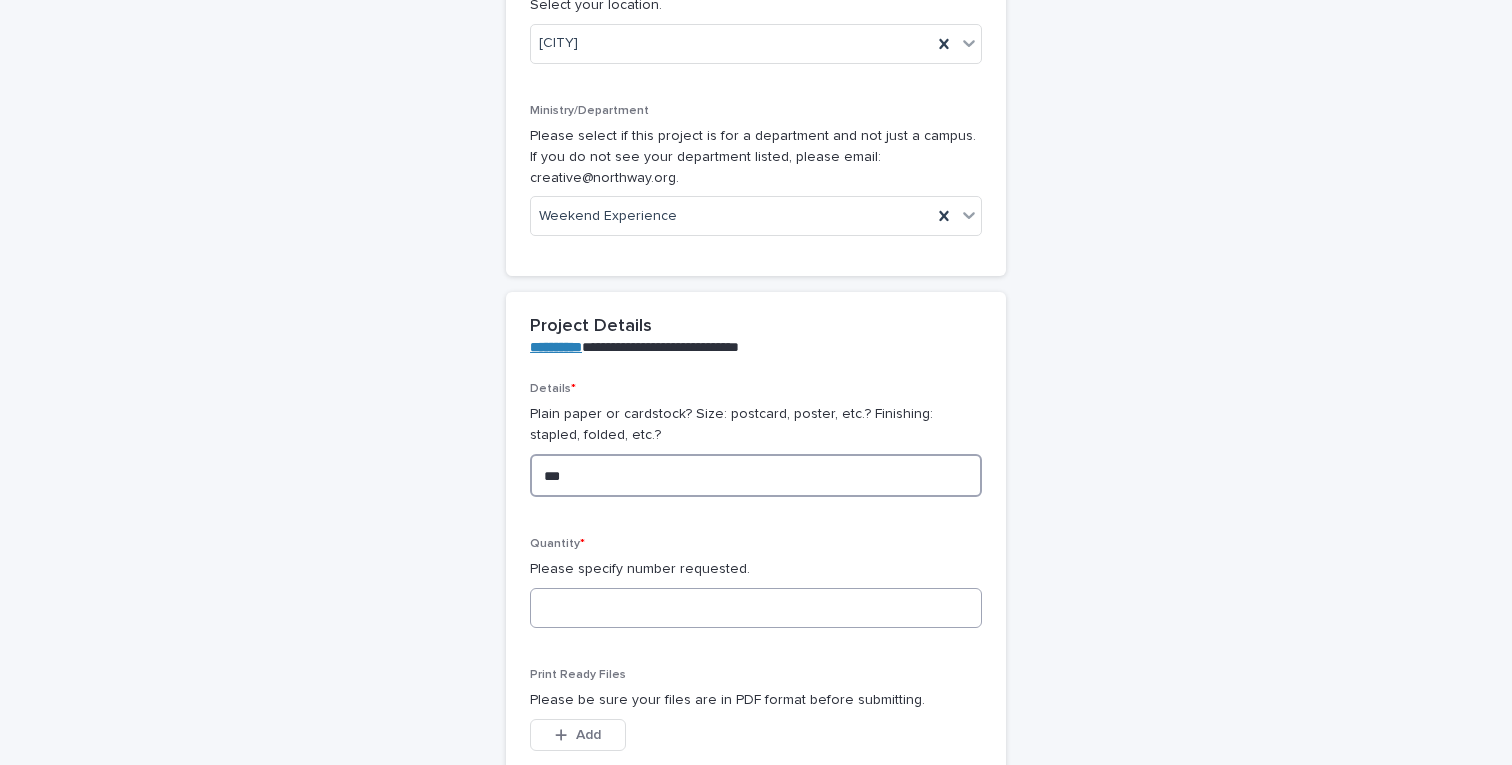 type on "***" 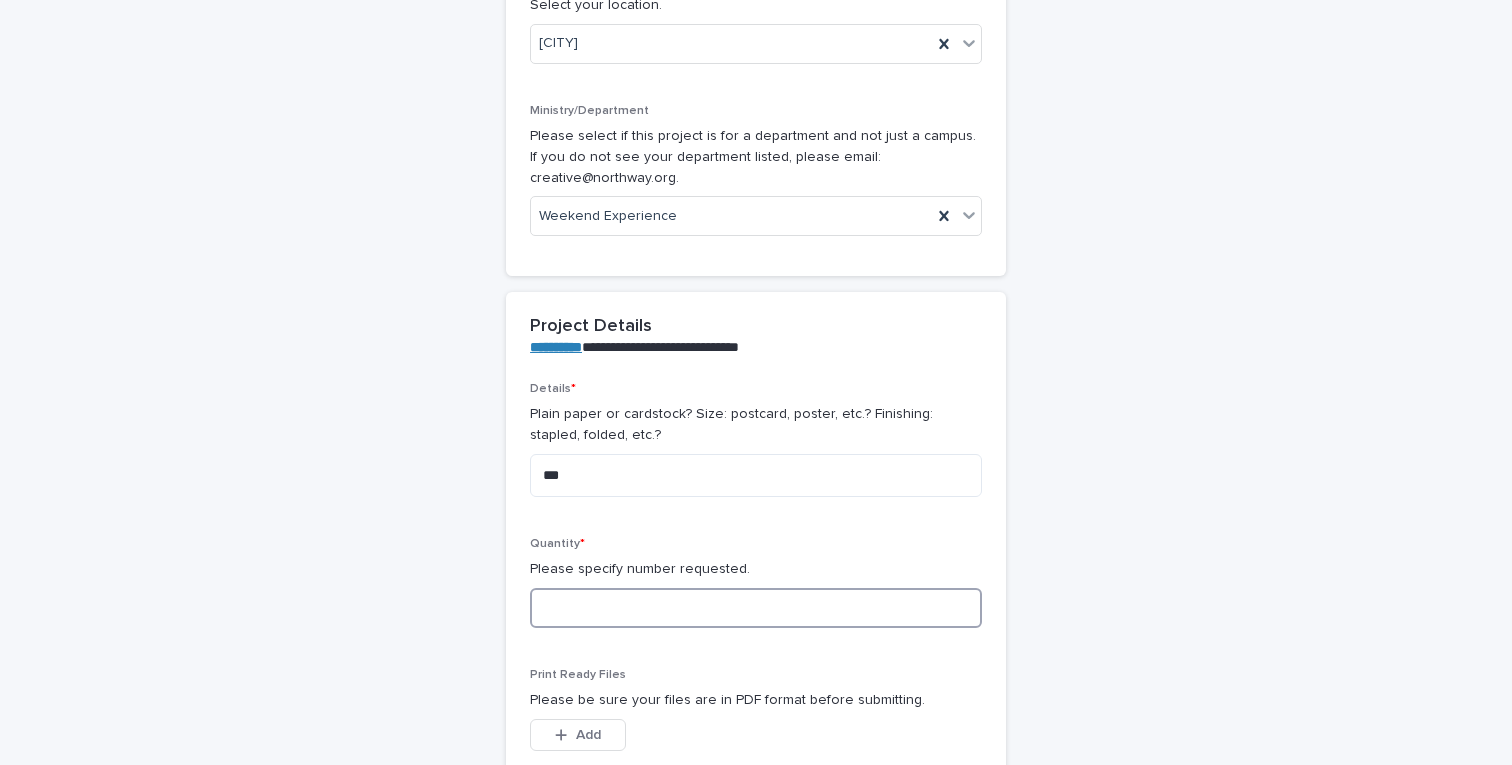 click at bounding box center (756, 608) 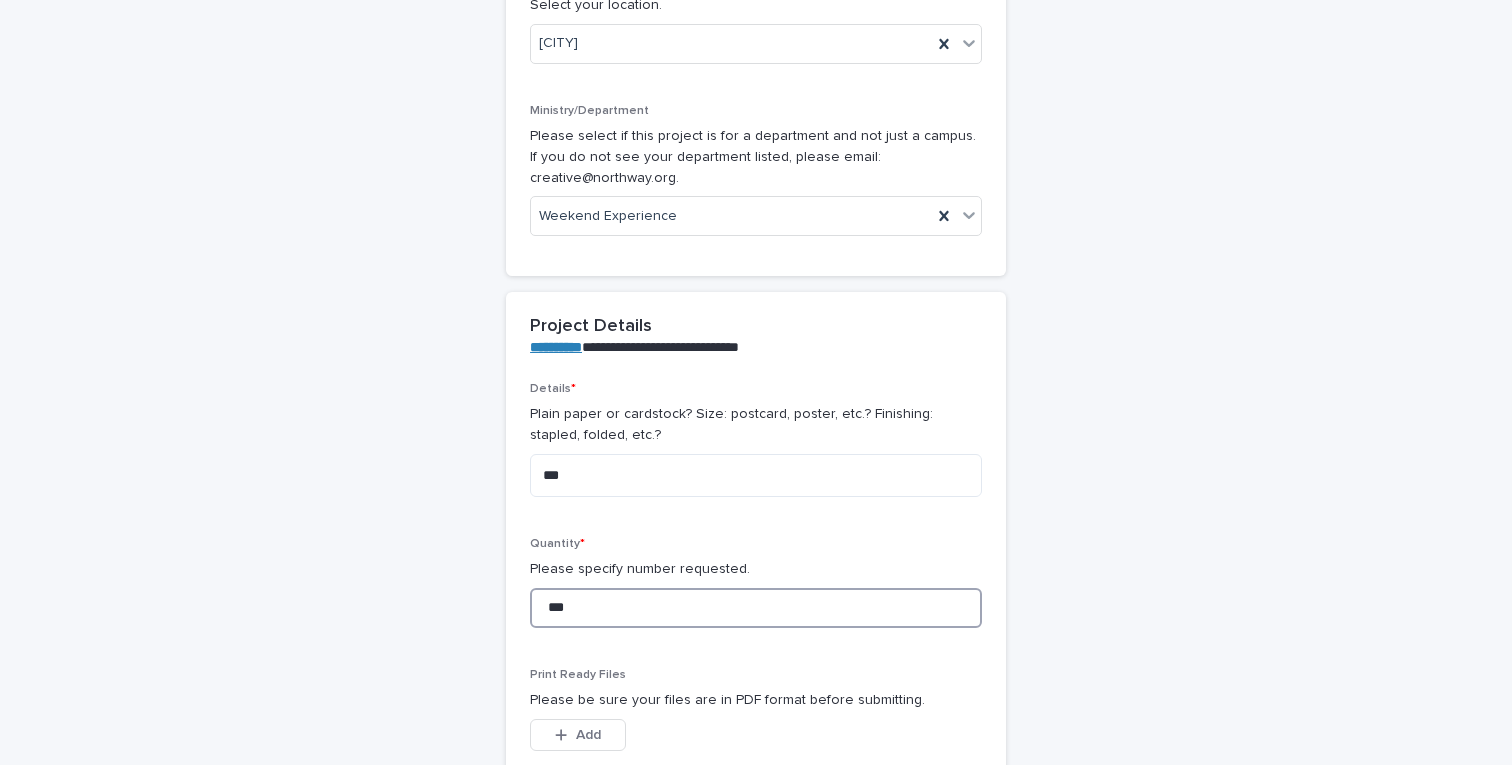 type on "****" 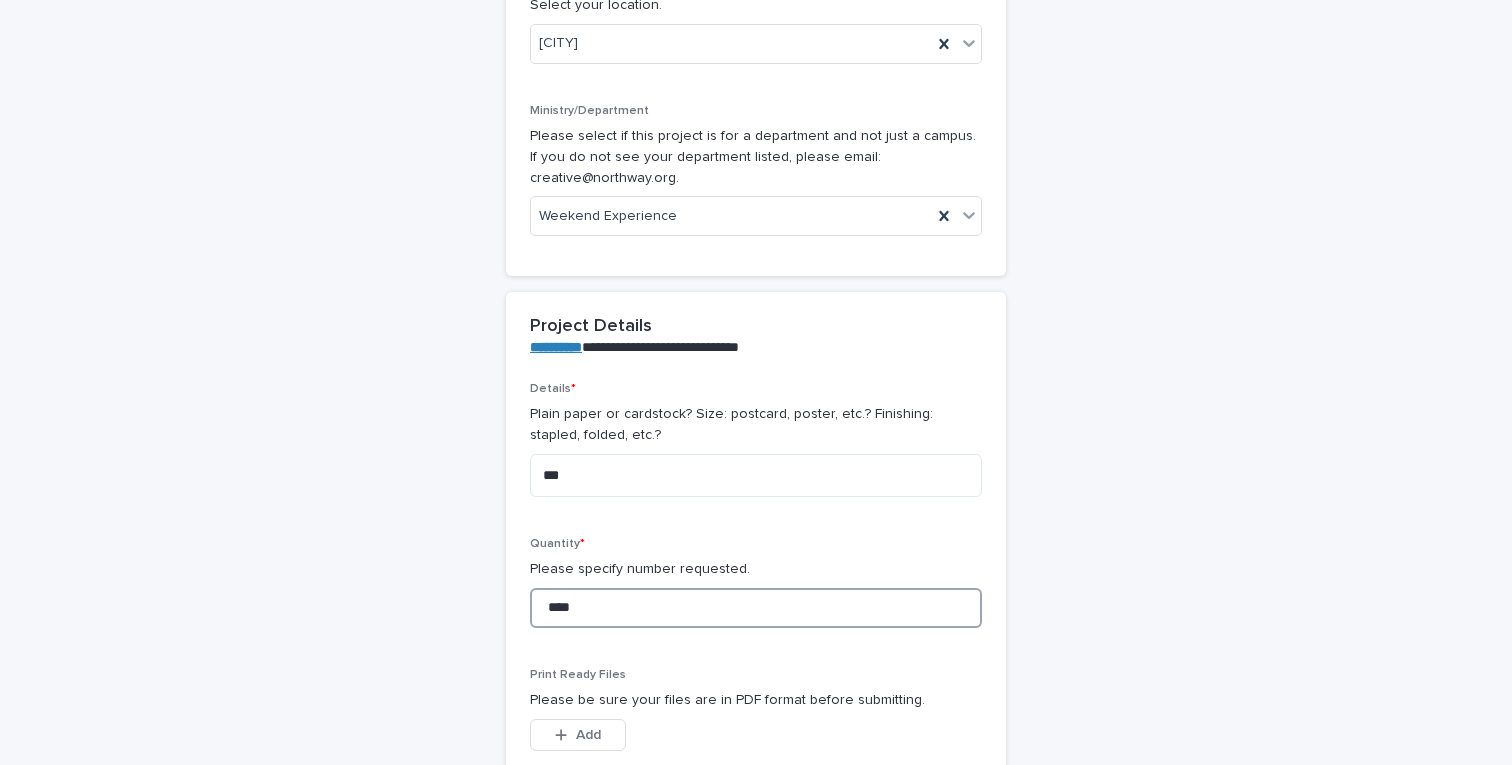 type on "****" 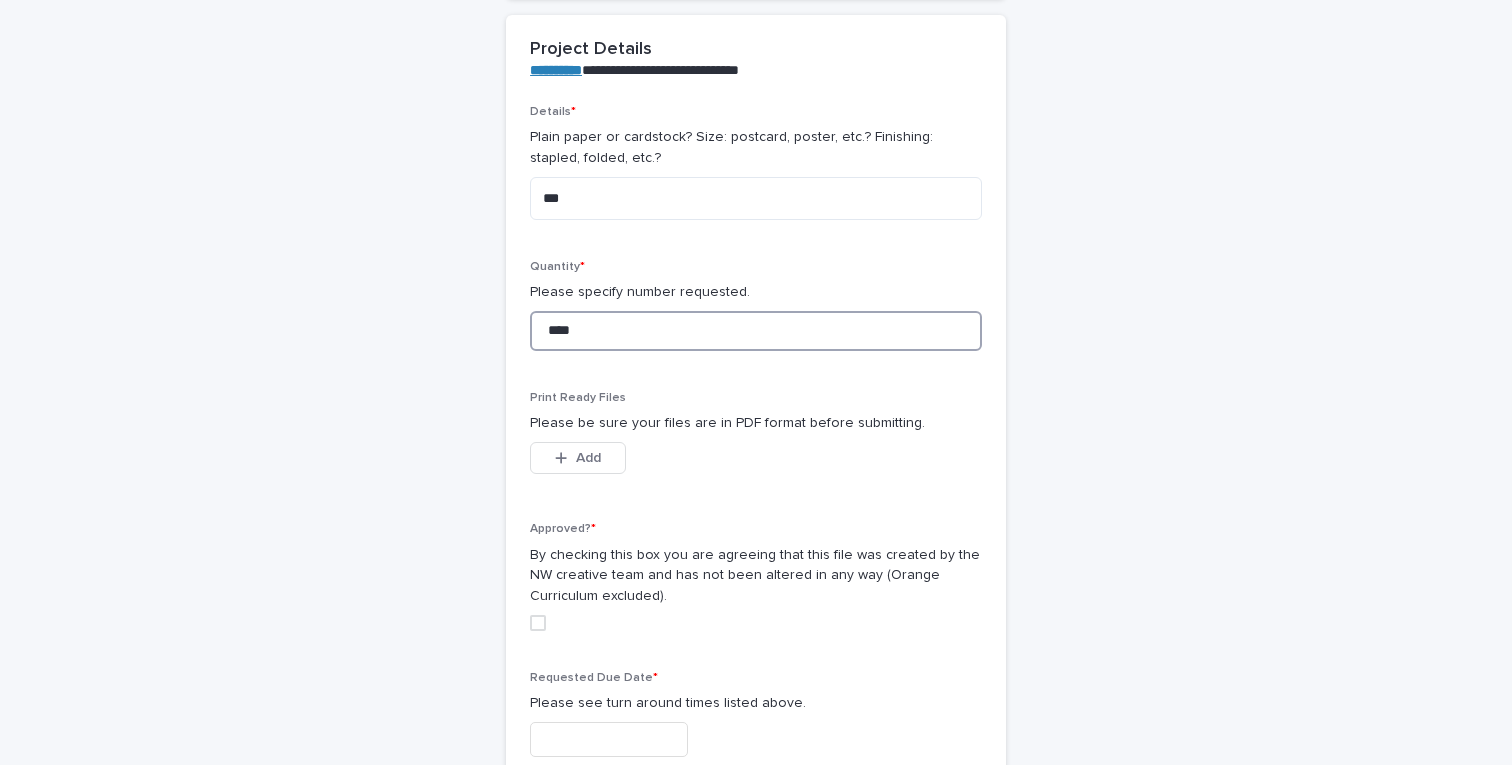 scroll, scrollTop: 697, scrollLeft: 0, axis: vertical 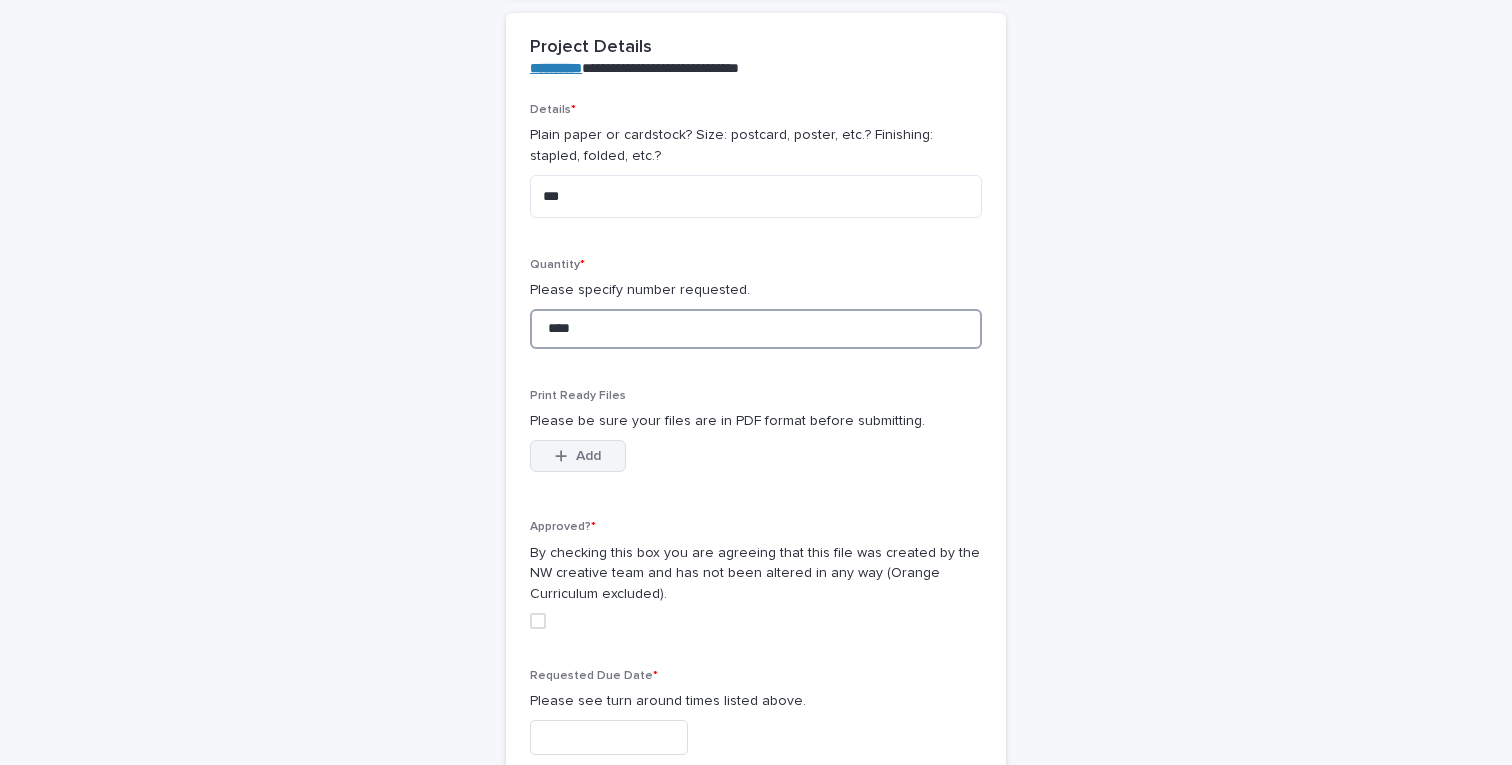 type on "****" 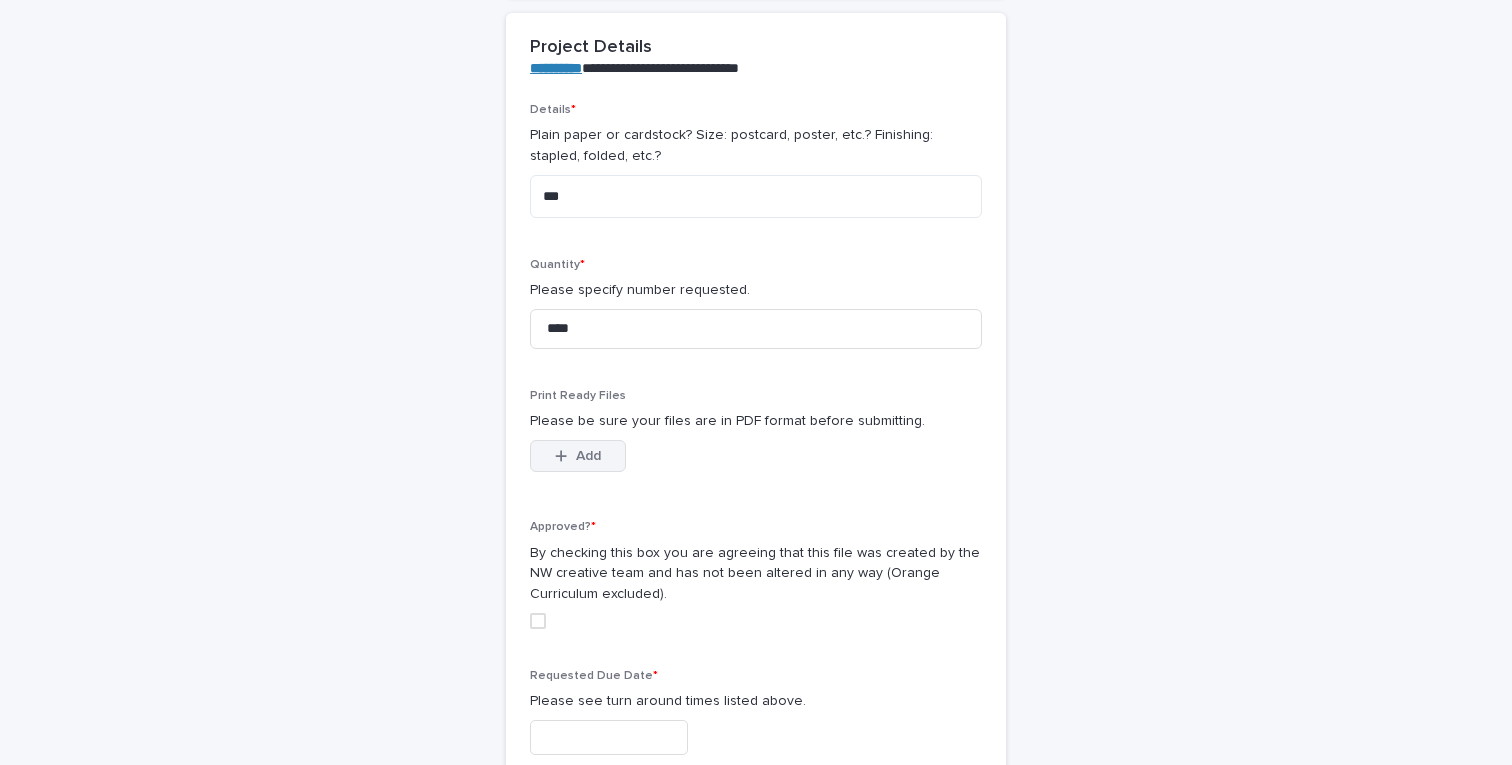 click on "Add" at bounding box center [588, 456] 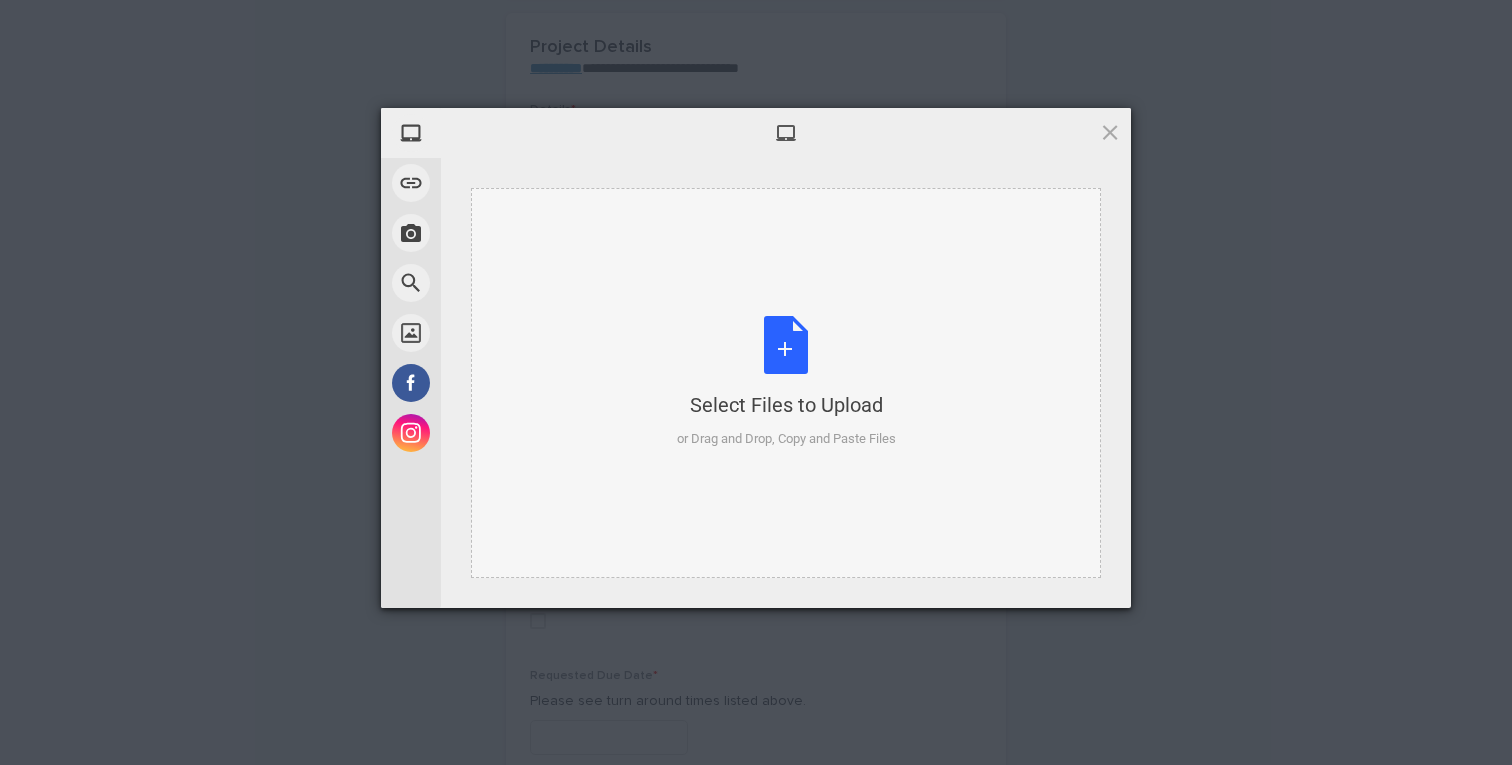 click on "Select Files to Upload
or Drag and Drop, Copy and Paste Files" at bounding box center [786, 382] 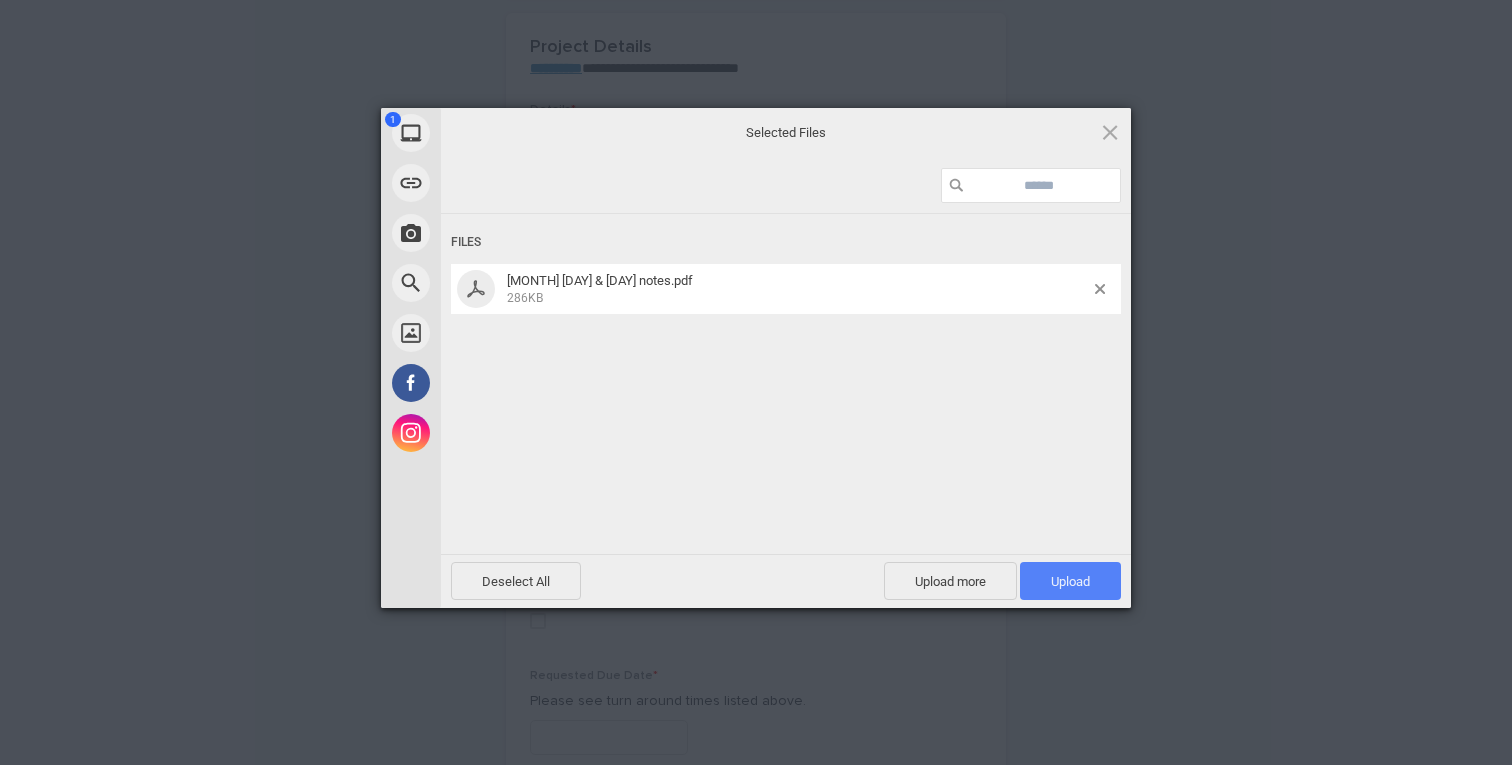 click on "Upload
1" at bounding box center [1070, 581] 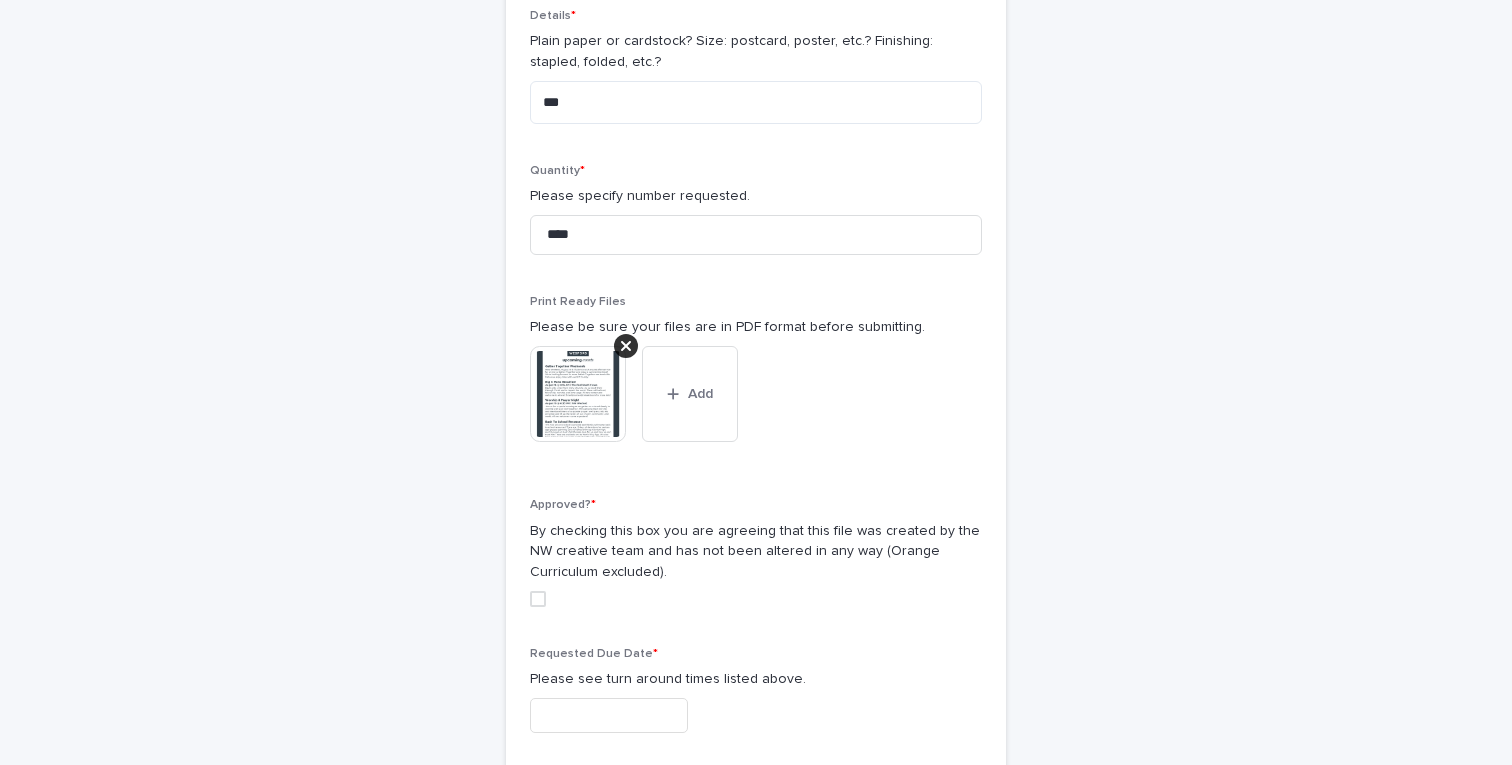scroll, scrollTop: 855, scrollLeft: 0, axis: vertical 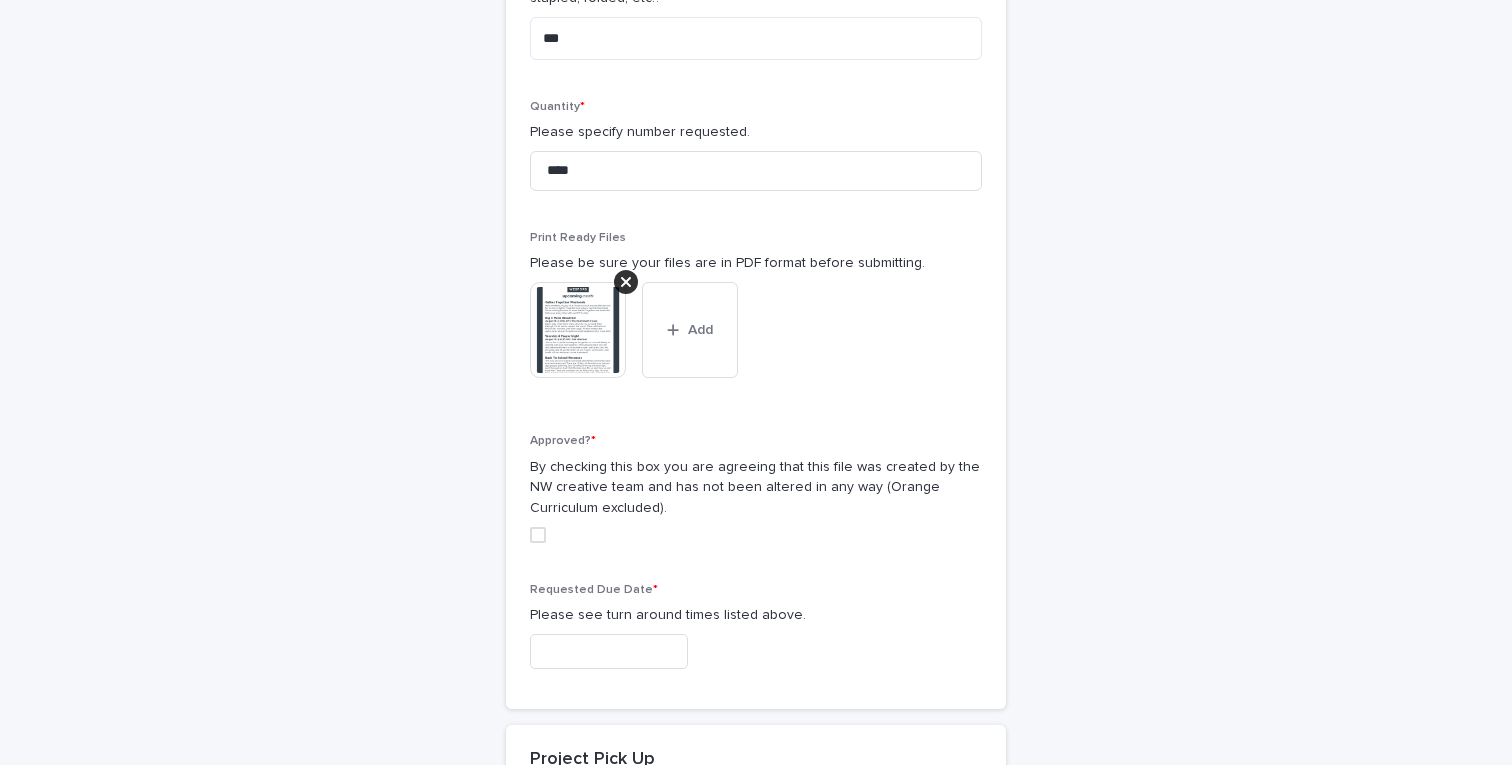 click at bounding box center (538, 535) 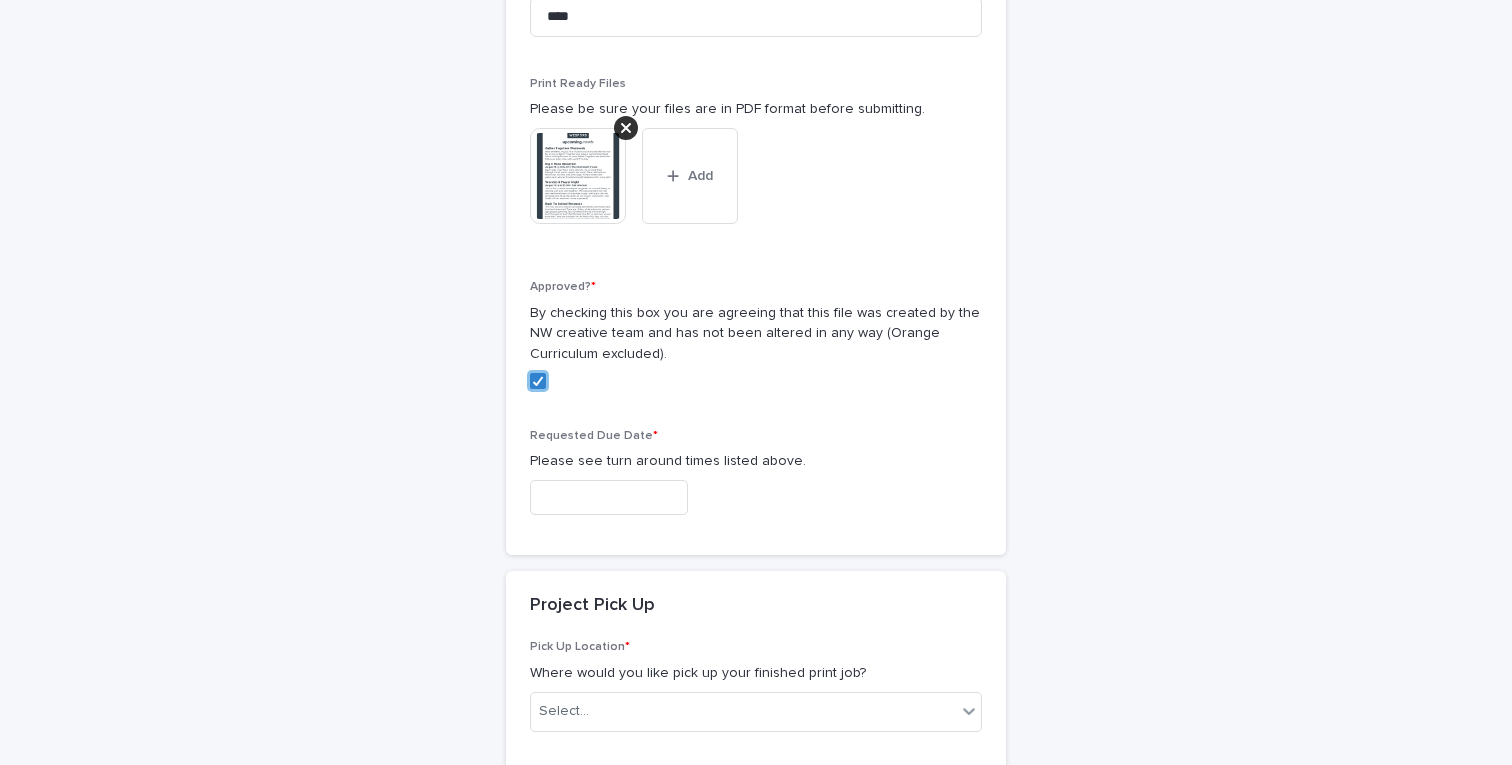 scroll, scrollTop: 1030, scrollLeft: 0, axis: vertical 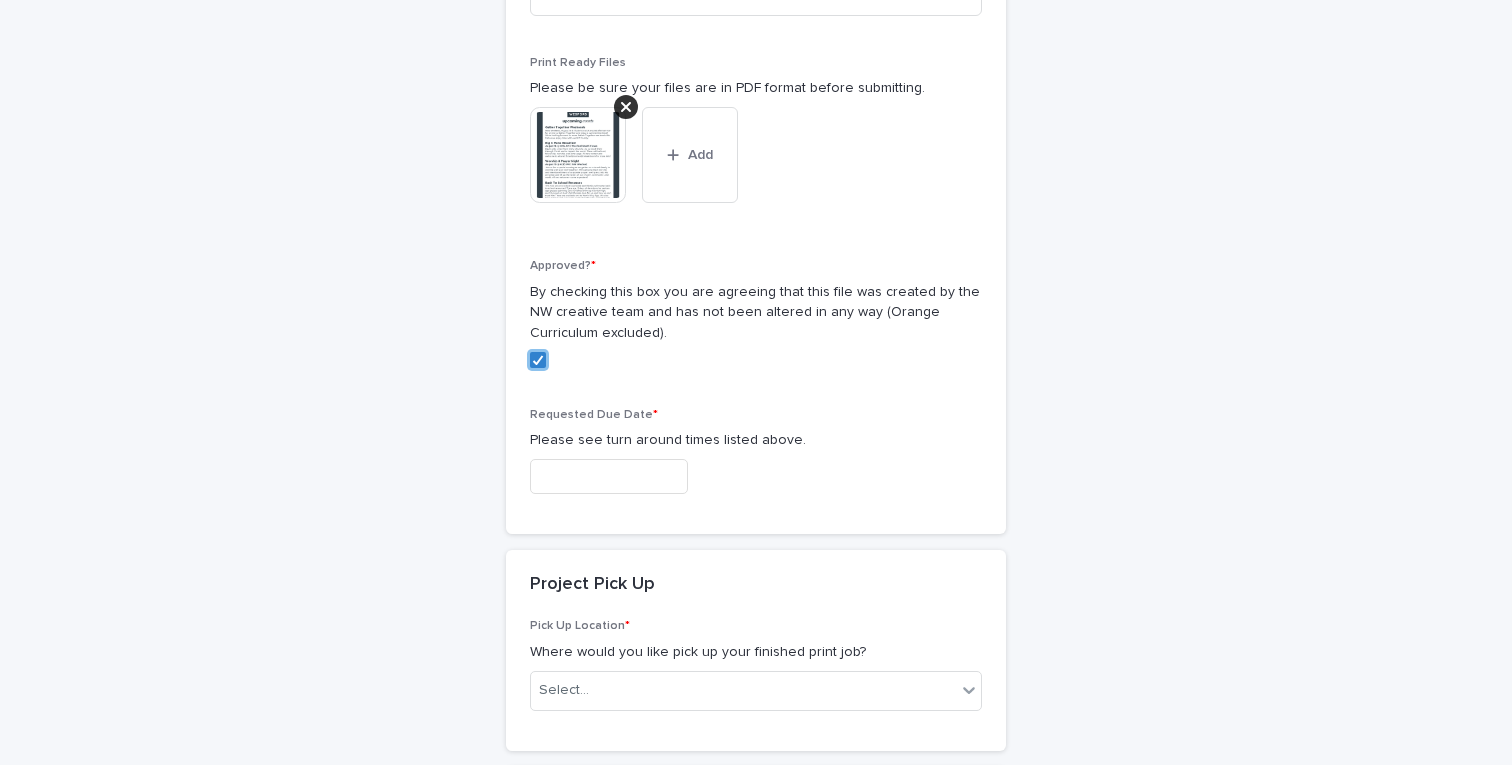click at bounding box center [609, 476] 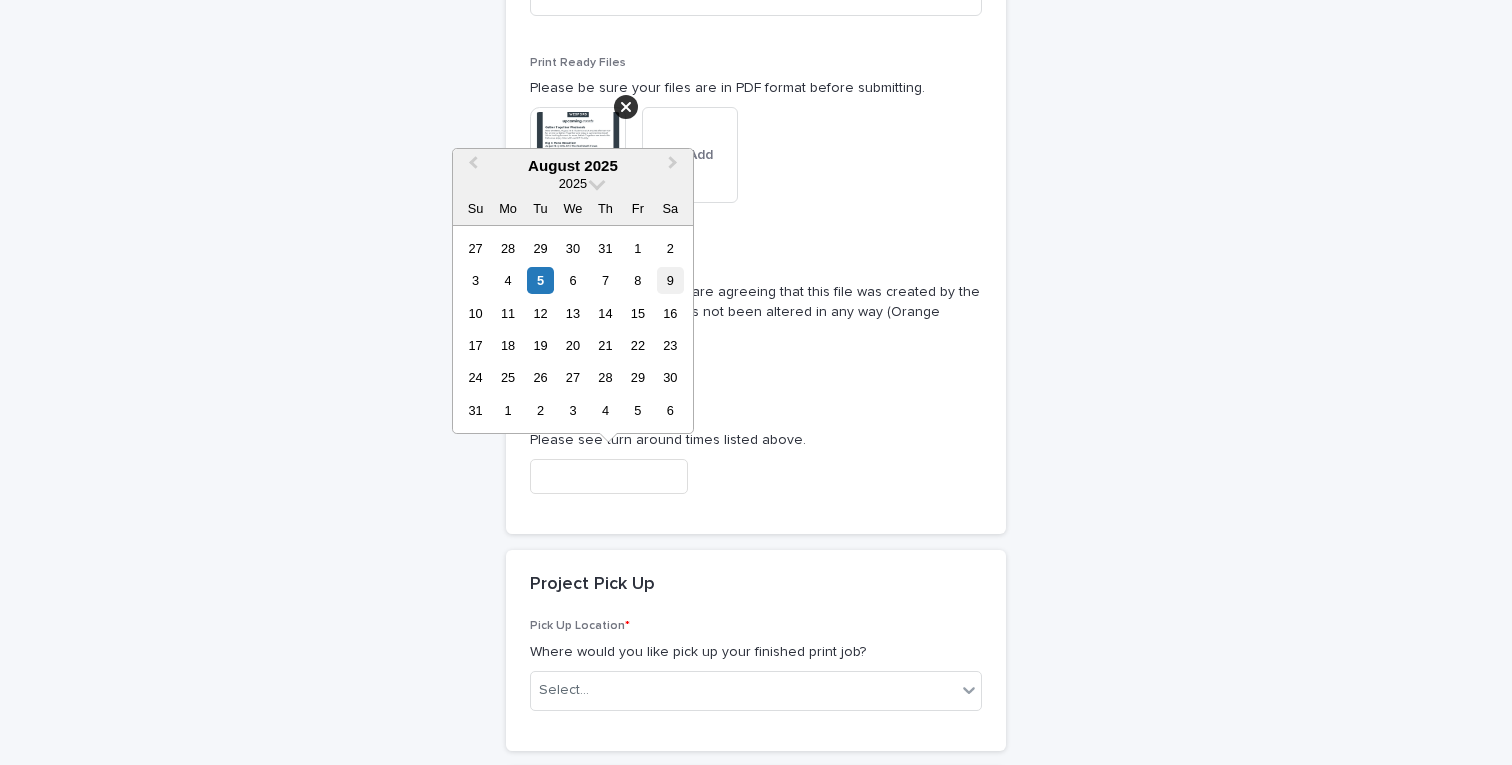 click on "9" at bounding box center [670, 280] 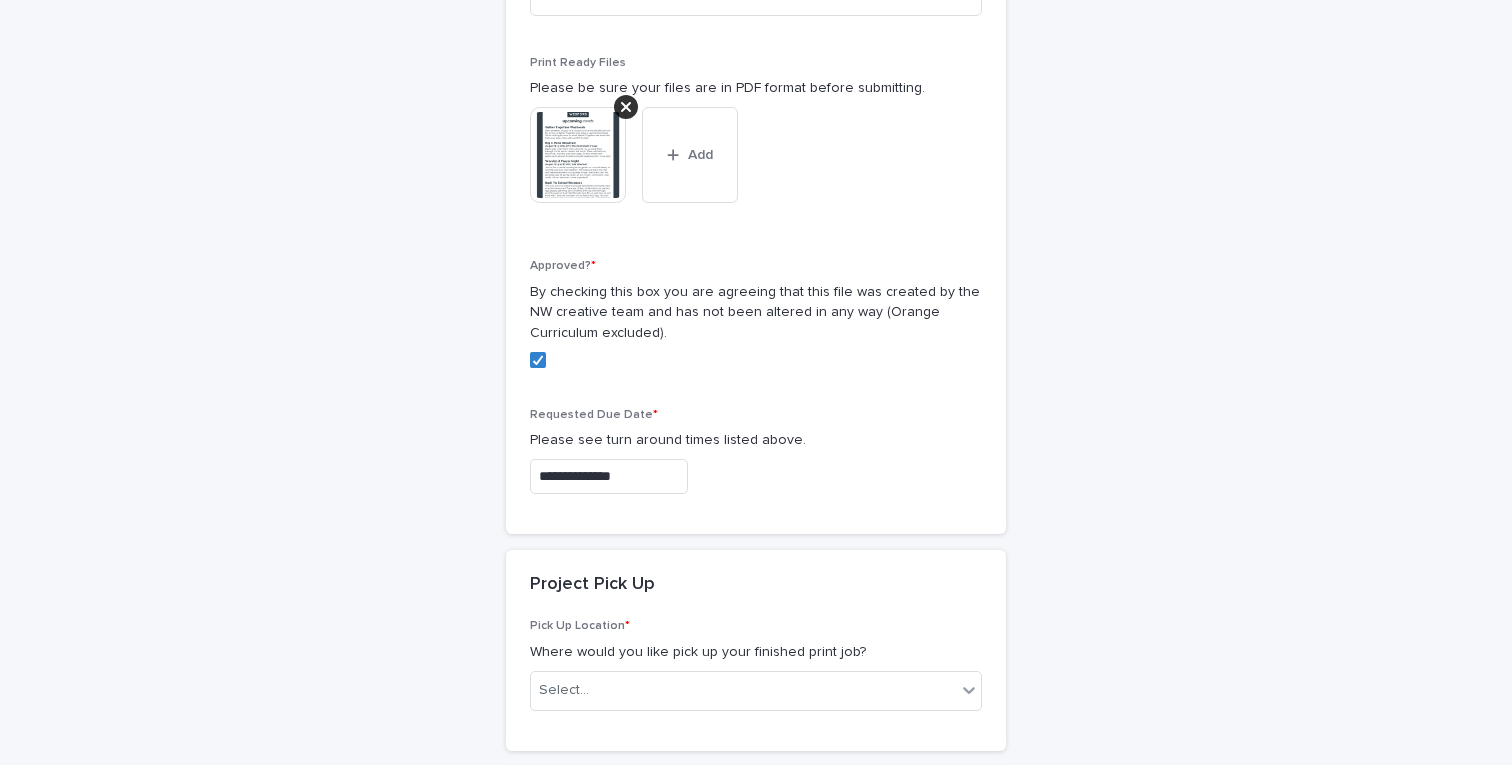 type on "**********" 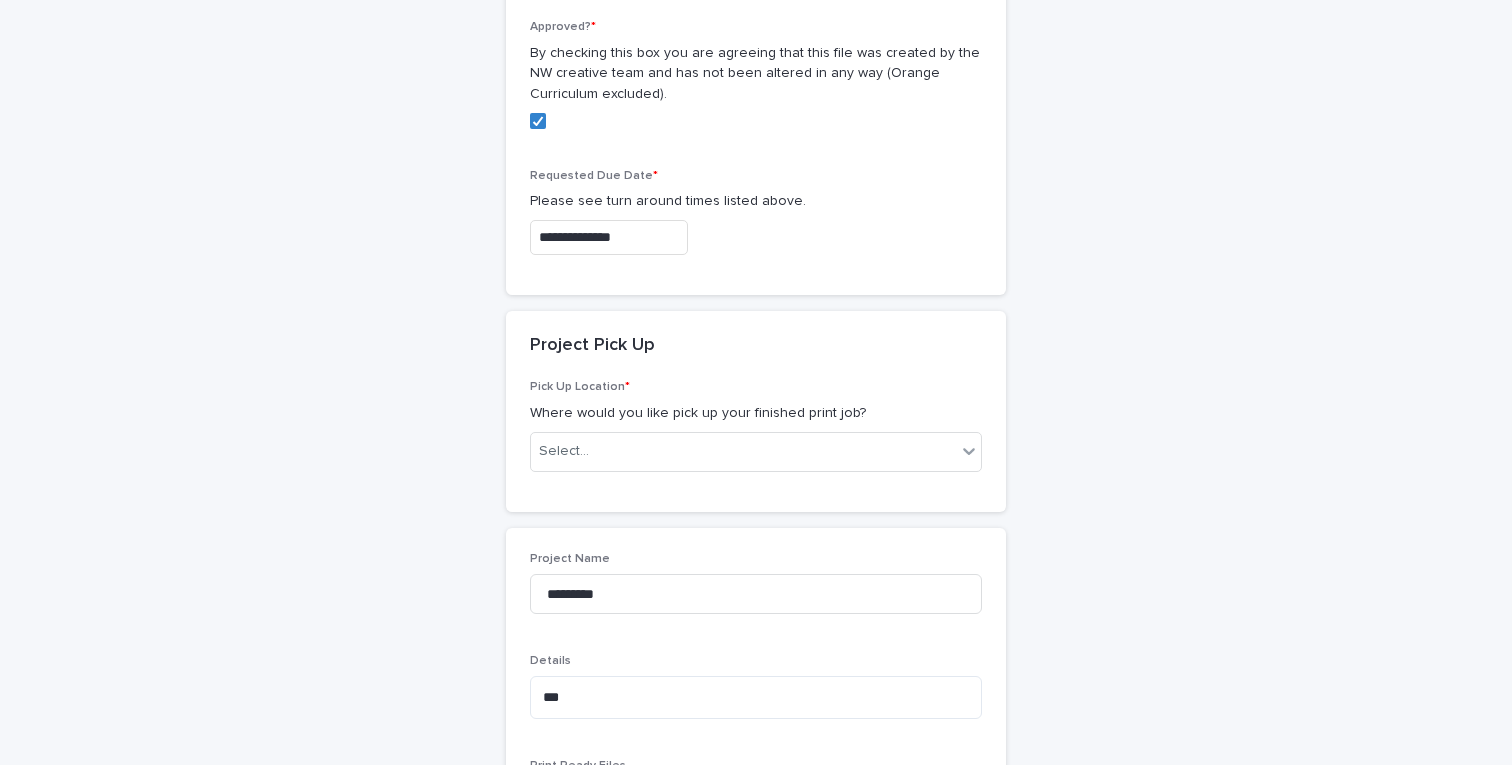 scroll, scrollTop: 1275, scrollLeft: 0, axis: vertical 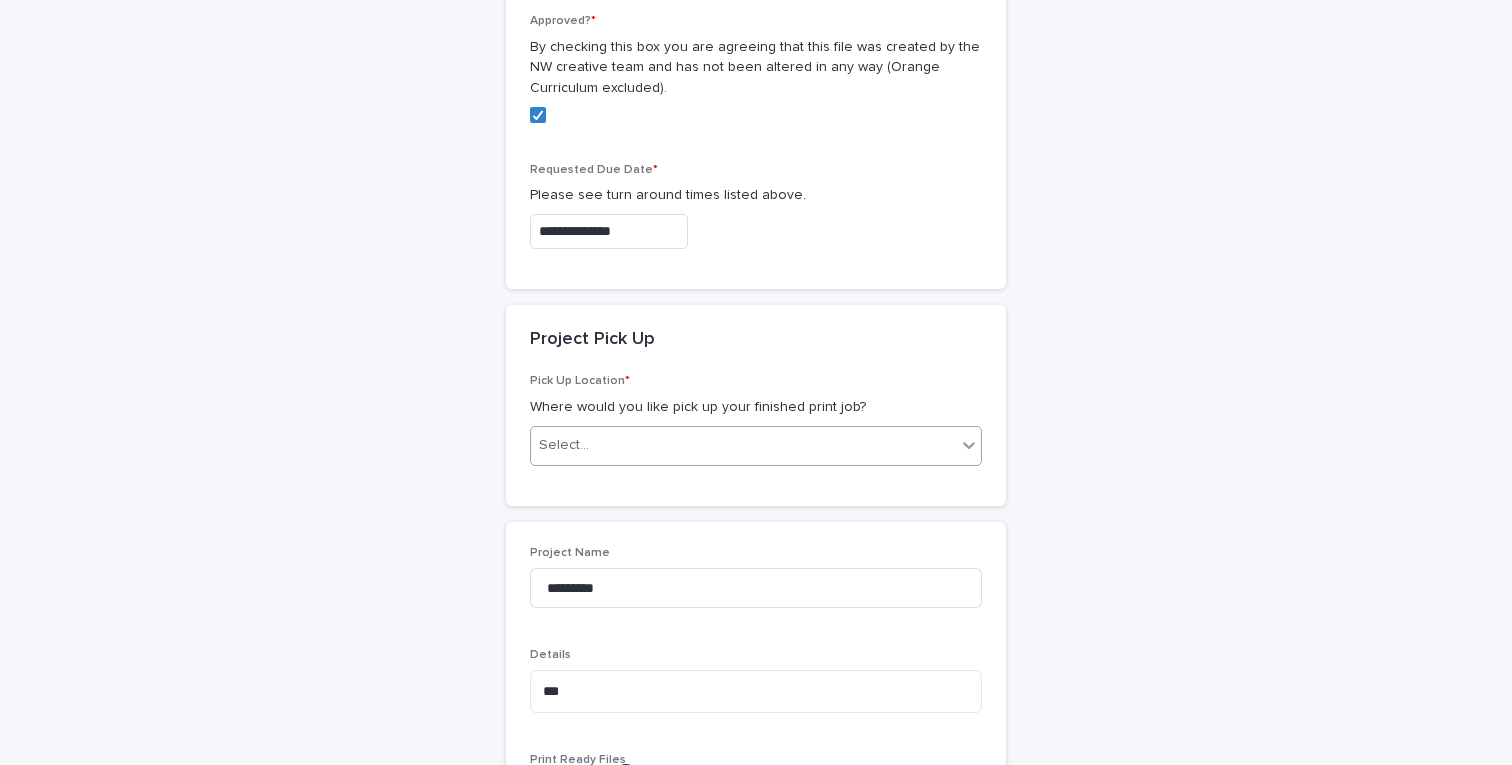 click on "Select..." at bounding box center [743, 445] 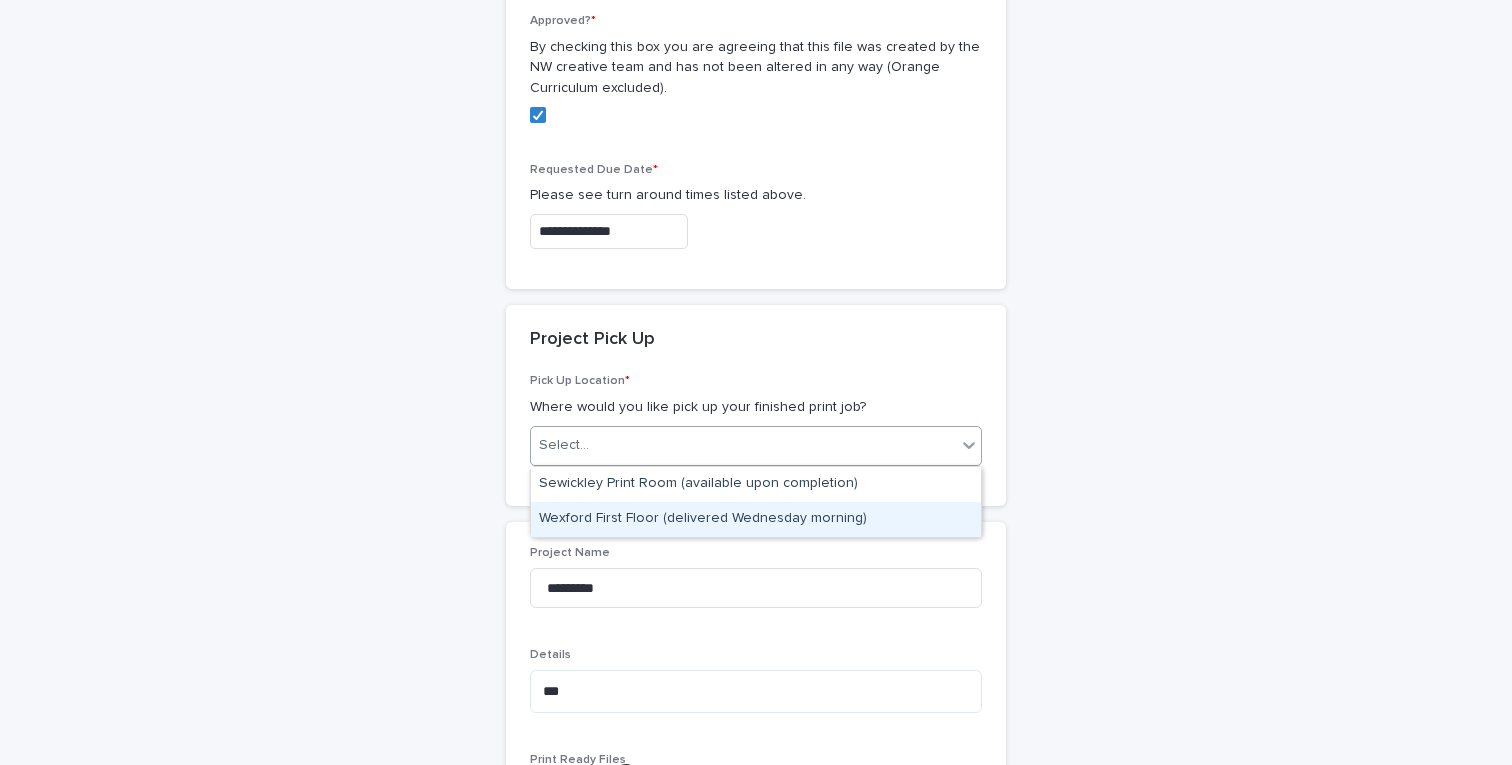 click on "Wexford First Floor (delivered Wednesday morning)" at bounding box center (756, 519) 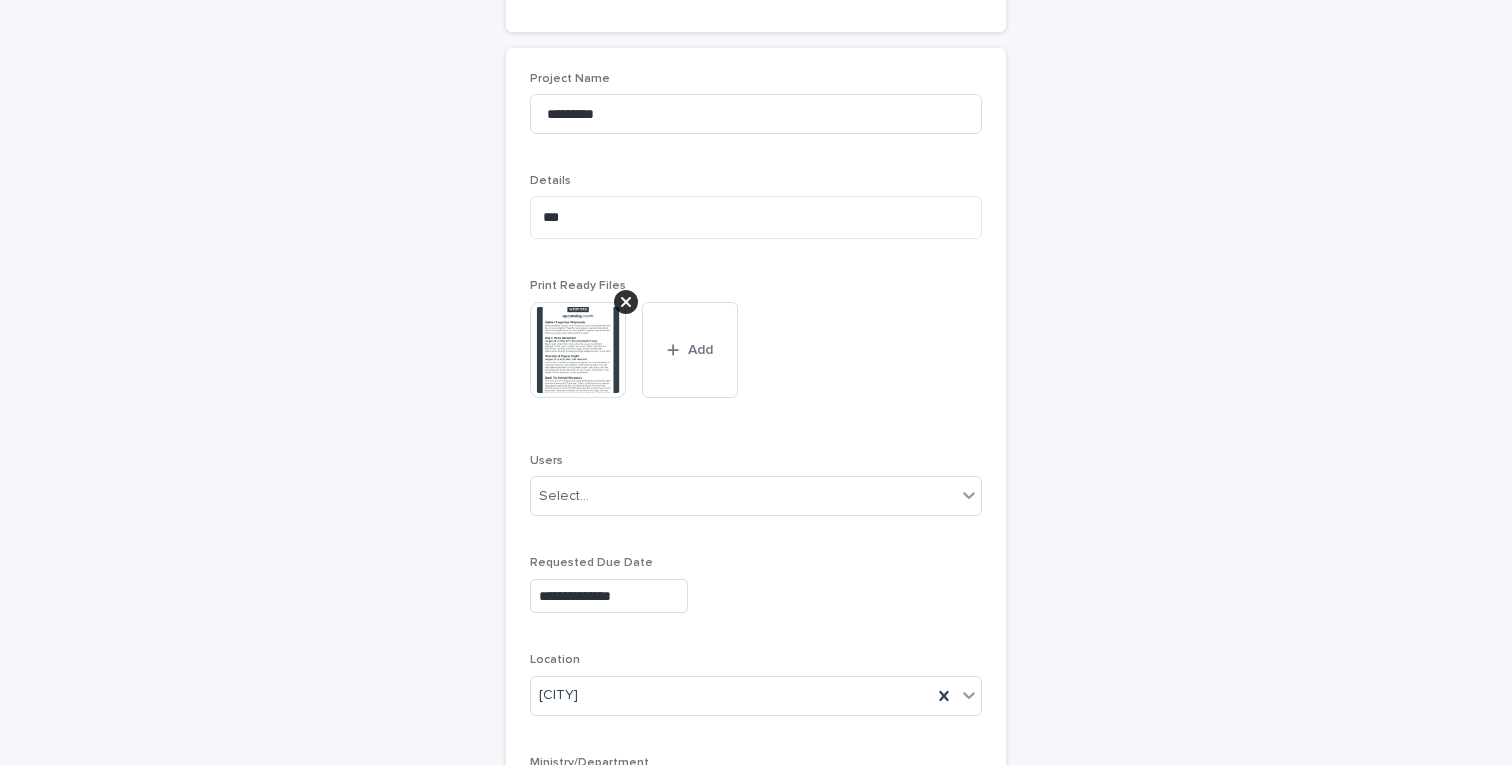 scroll, scrollTop: 2330, scrollLeft: 0, axis: vertical 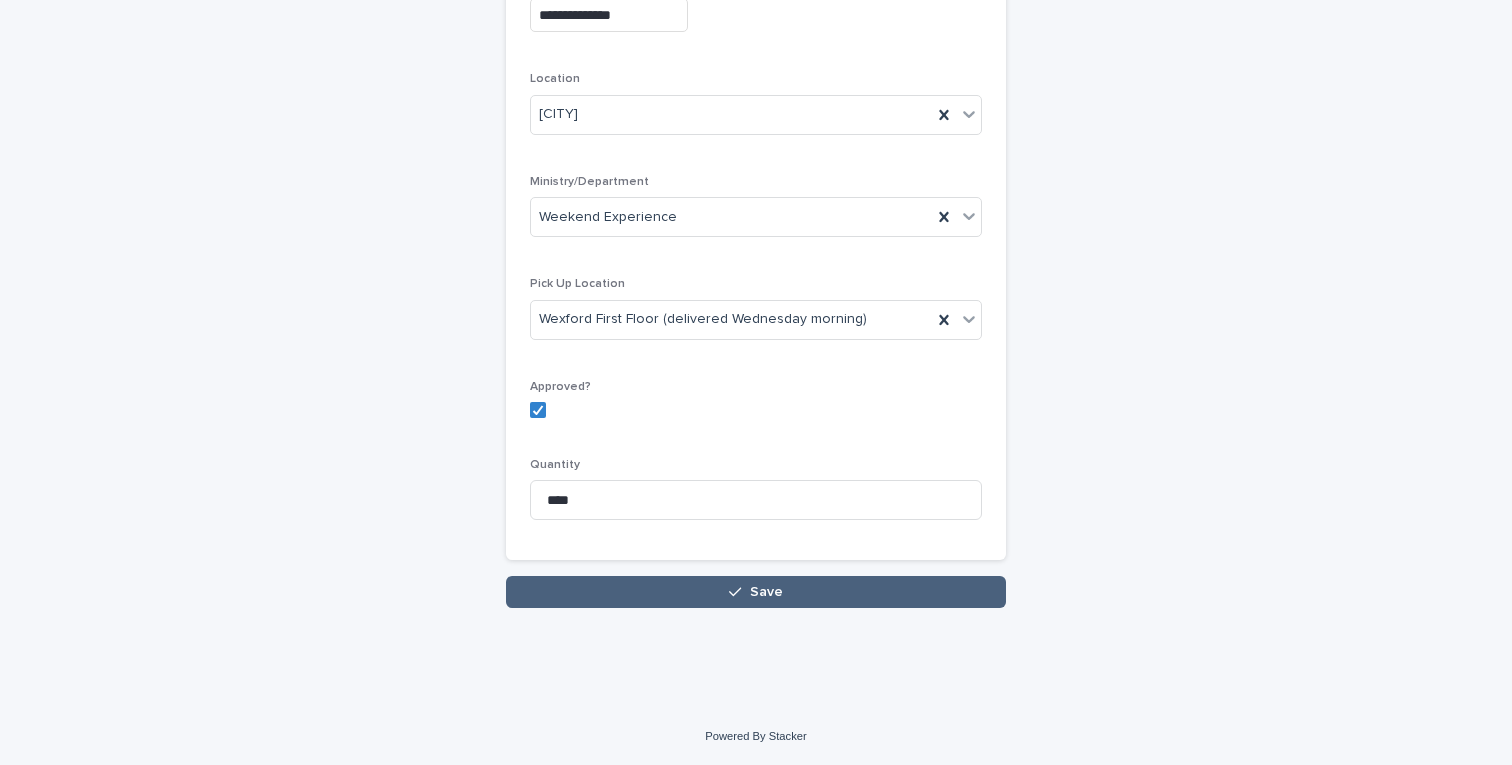 click on "Save" at bounding box center [766, 592] 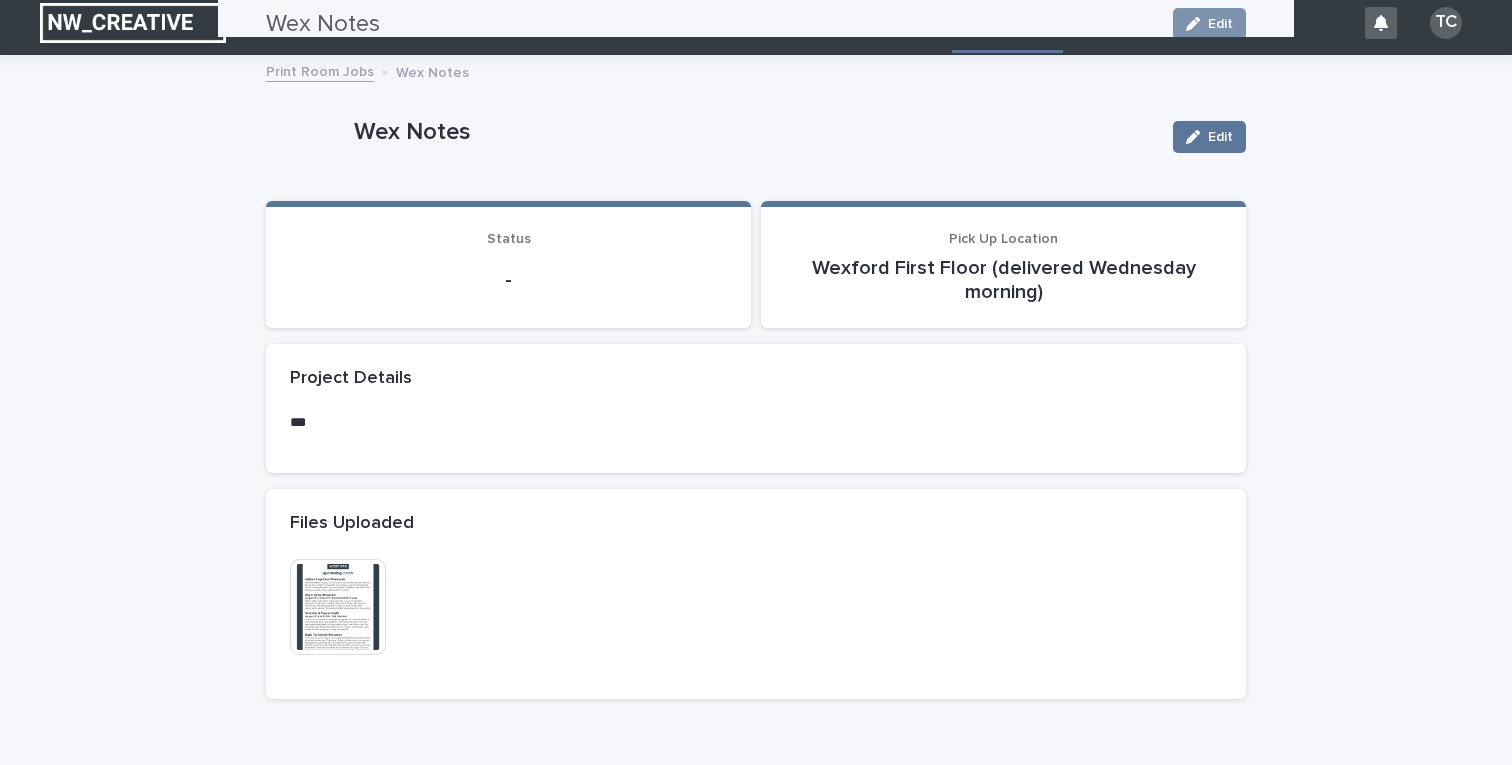 scroll, scrollTop: 0, scrollLeft: 0, axis: both 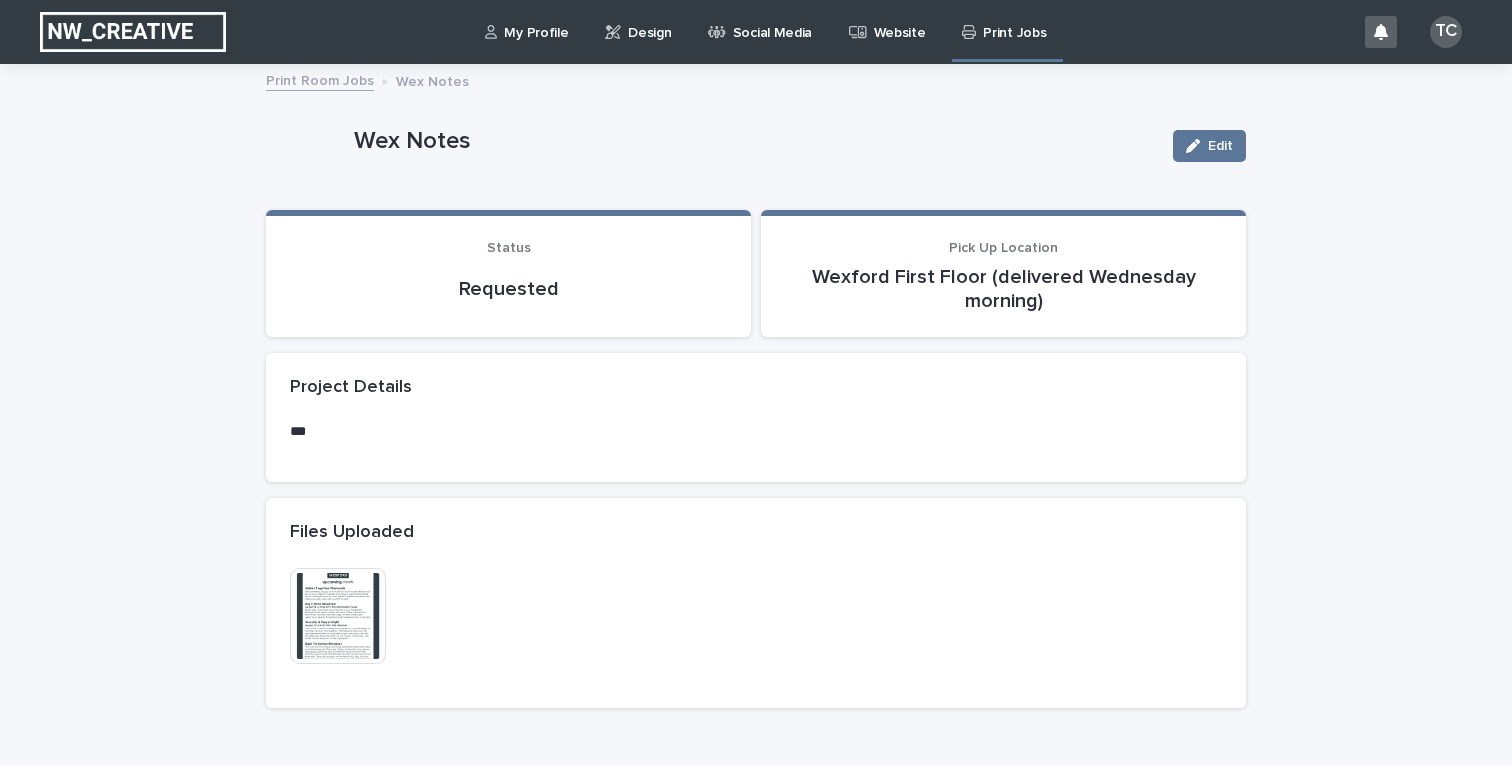 click on "Social Media" at bounding box center (772, 21) 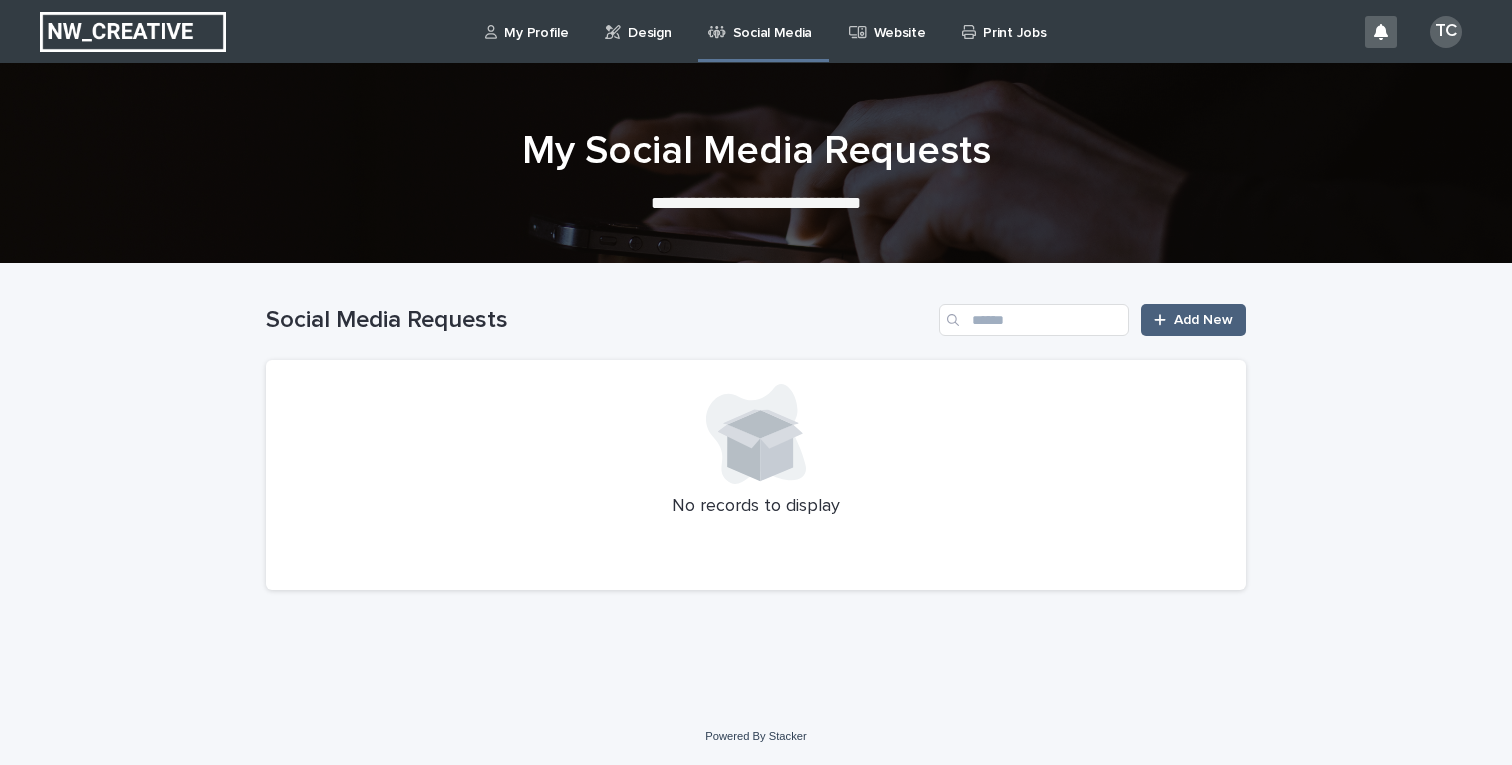 click on "Add New" at bounding box center [1203, 320] 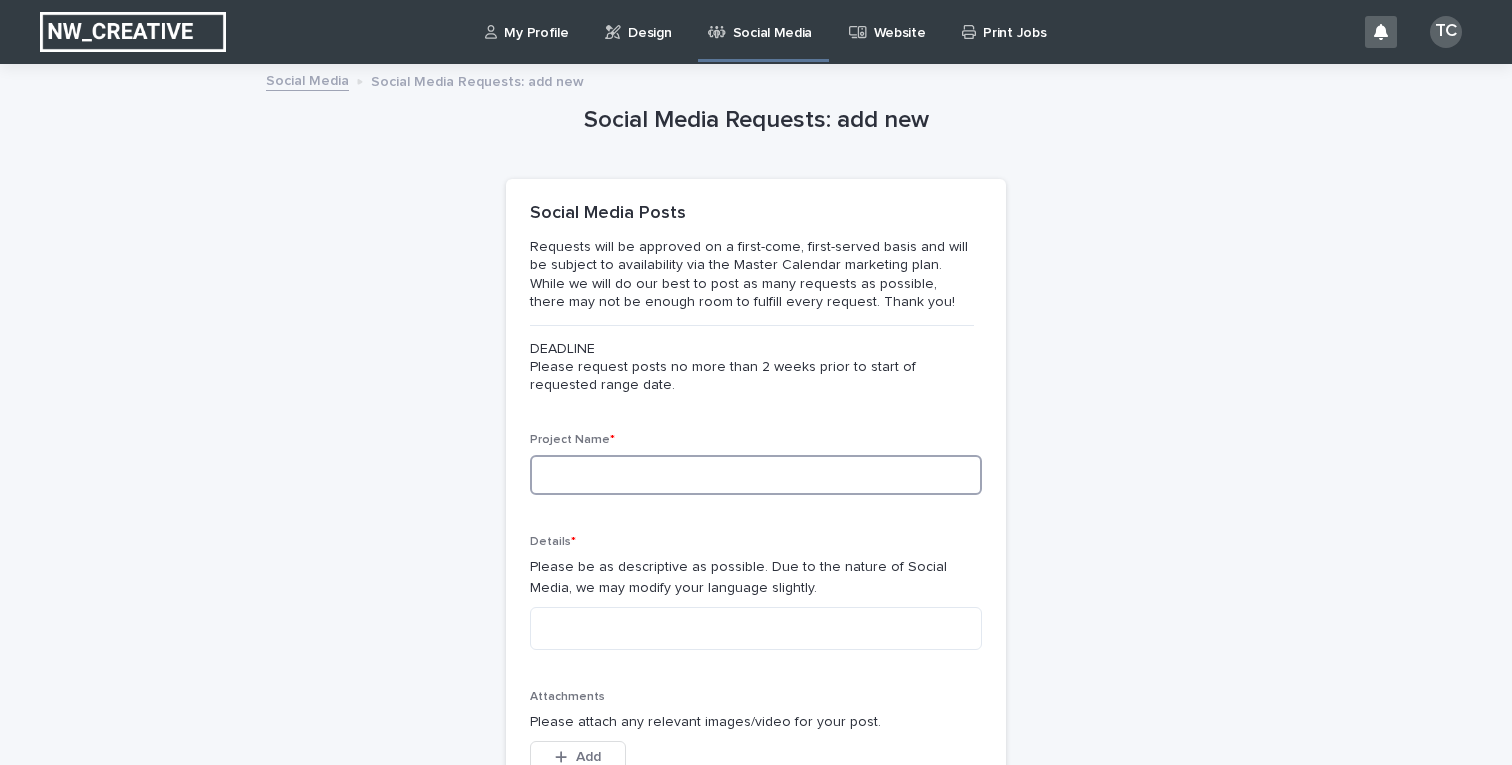 click at bounding box center [756, 475] 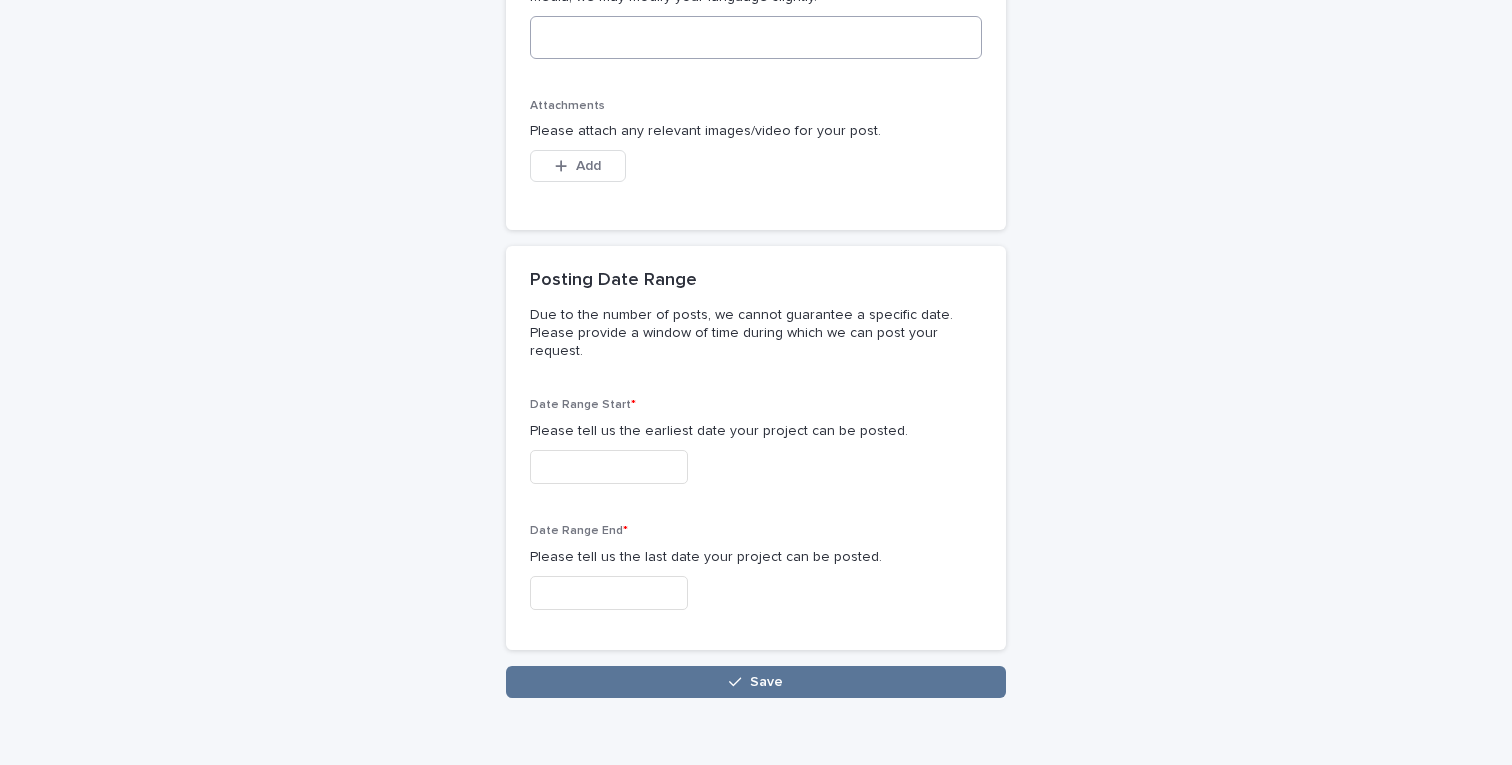 scroll, scrollTop: 616, scrollLeft: 0, axis: vertical 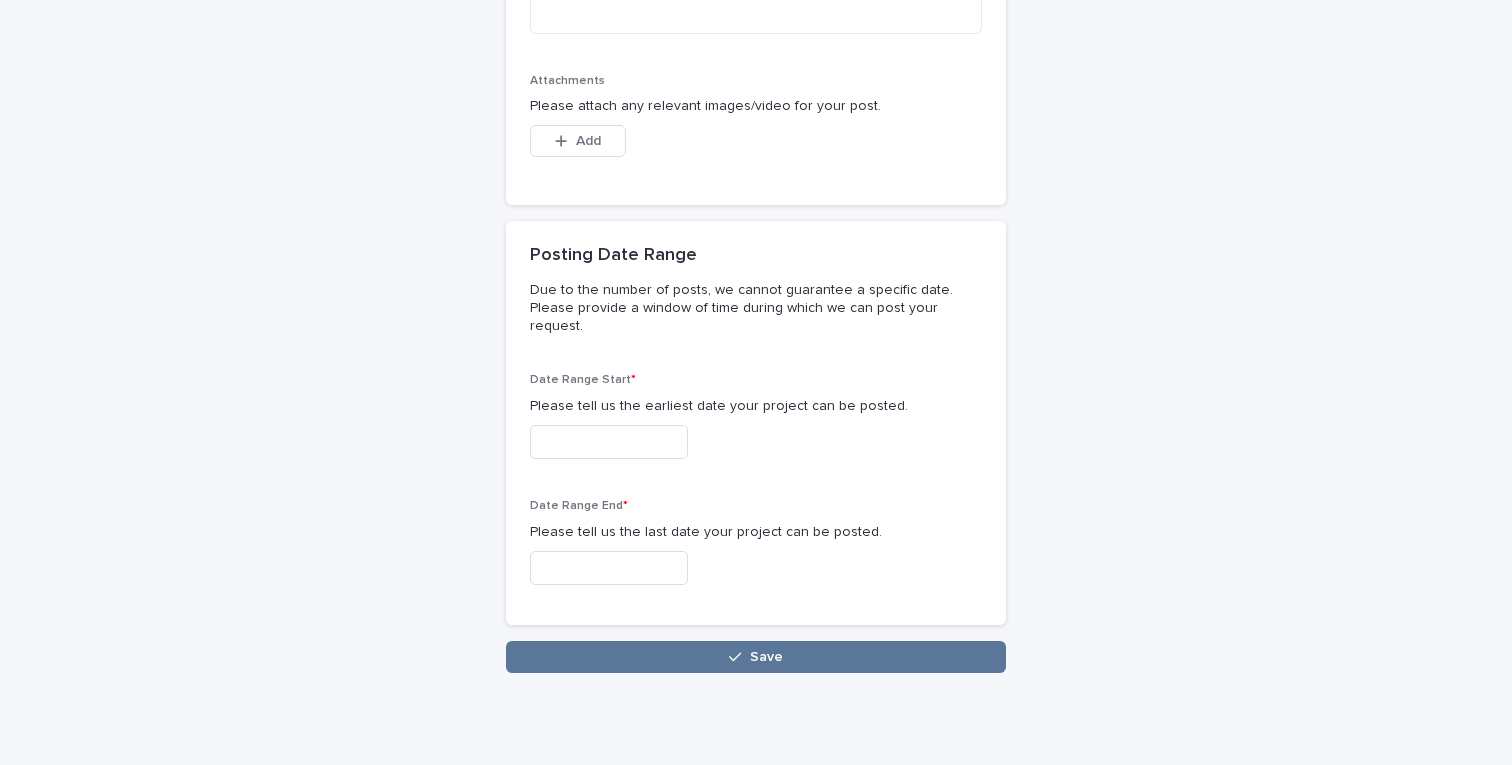 type on "**********" 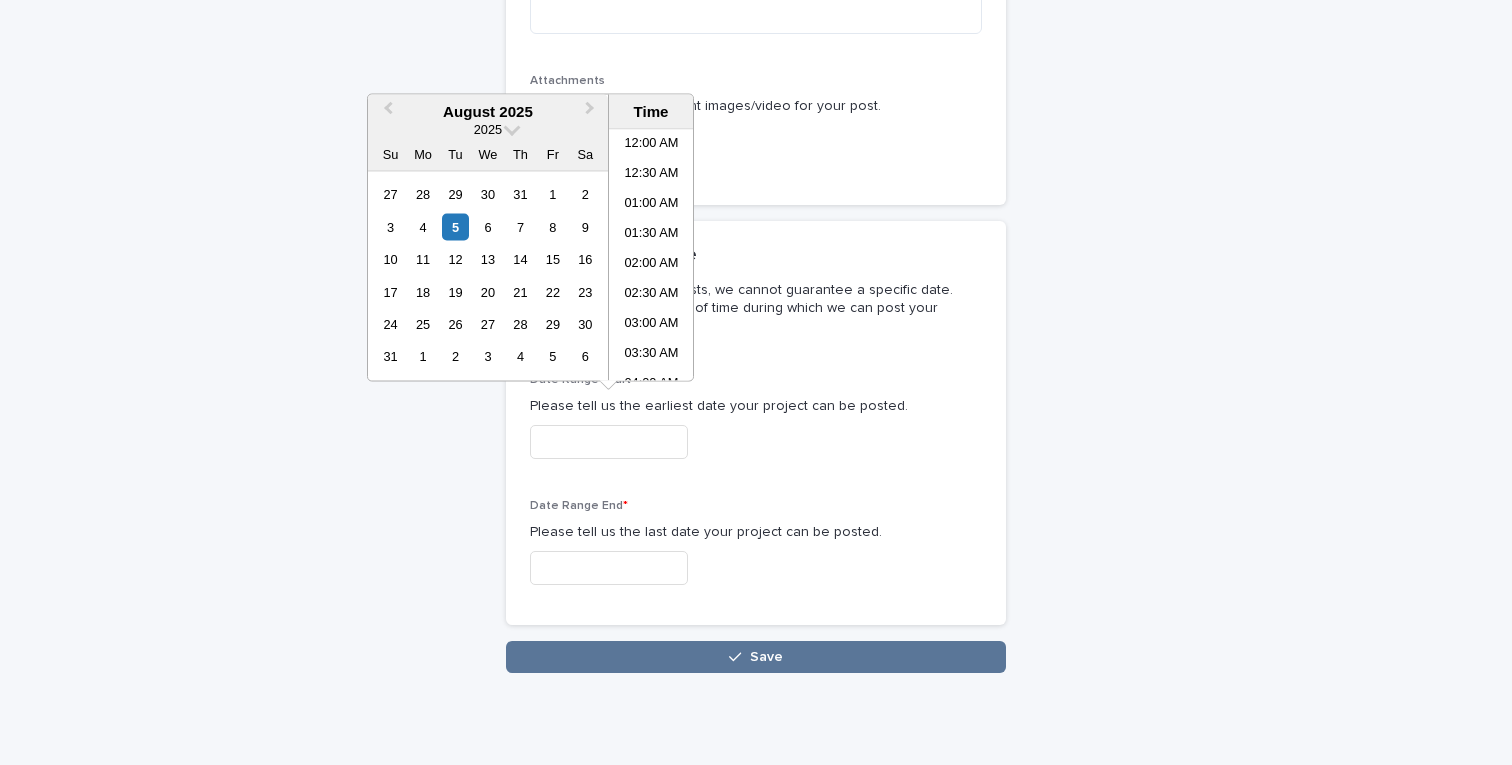 click at bounding box center [609, 442] 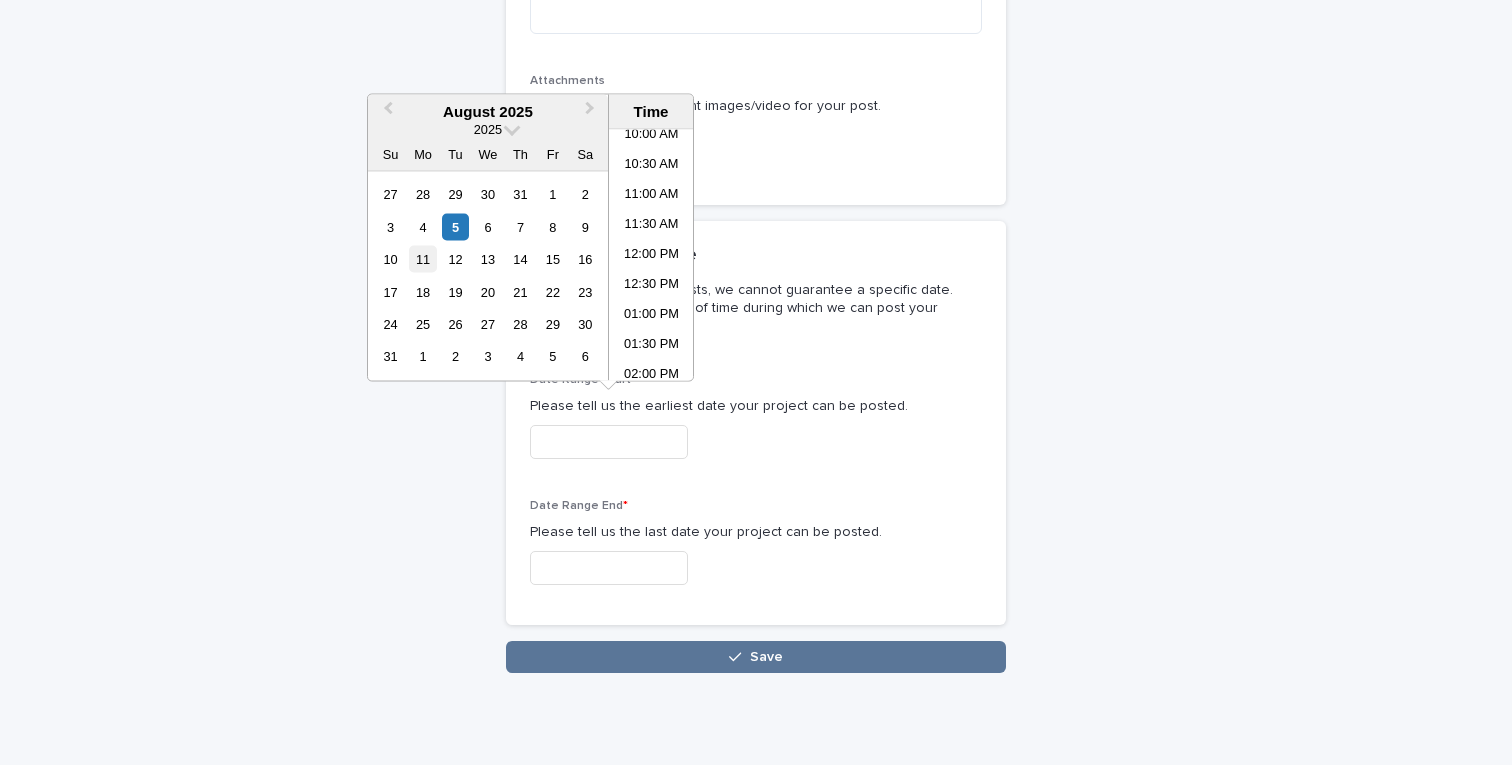 click on "11" at bounding box center [422, 259] 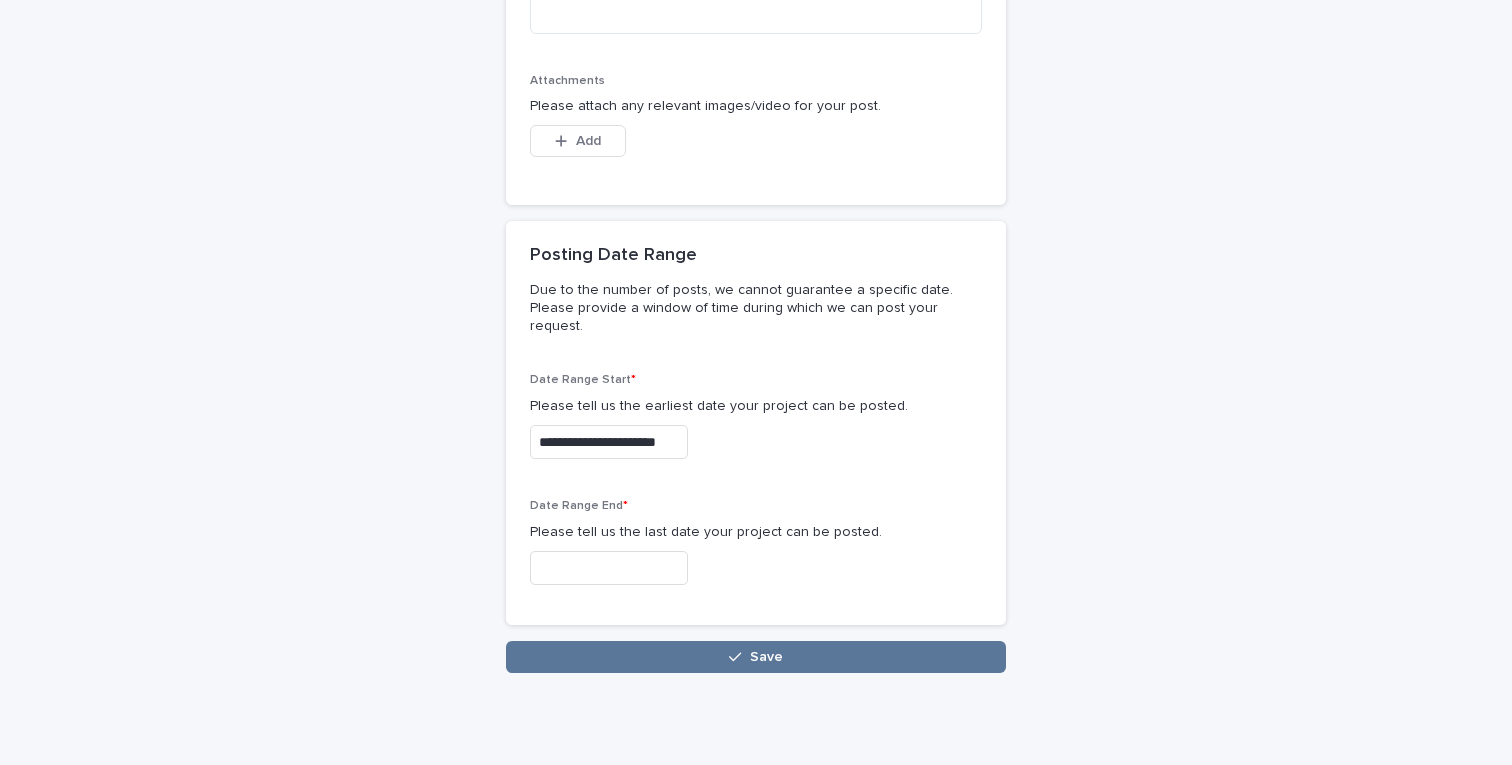 click on "Date Range End *" at bounding box center [756, 506] 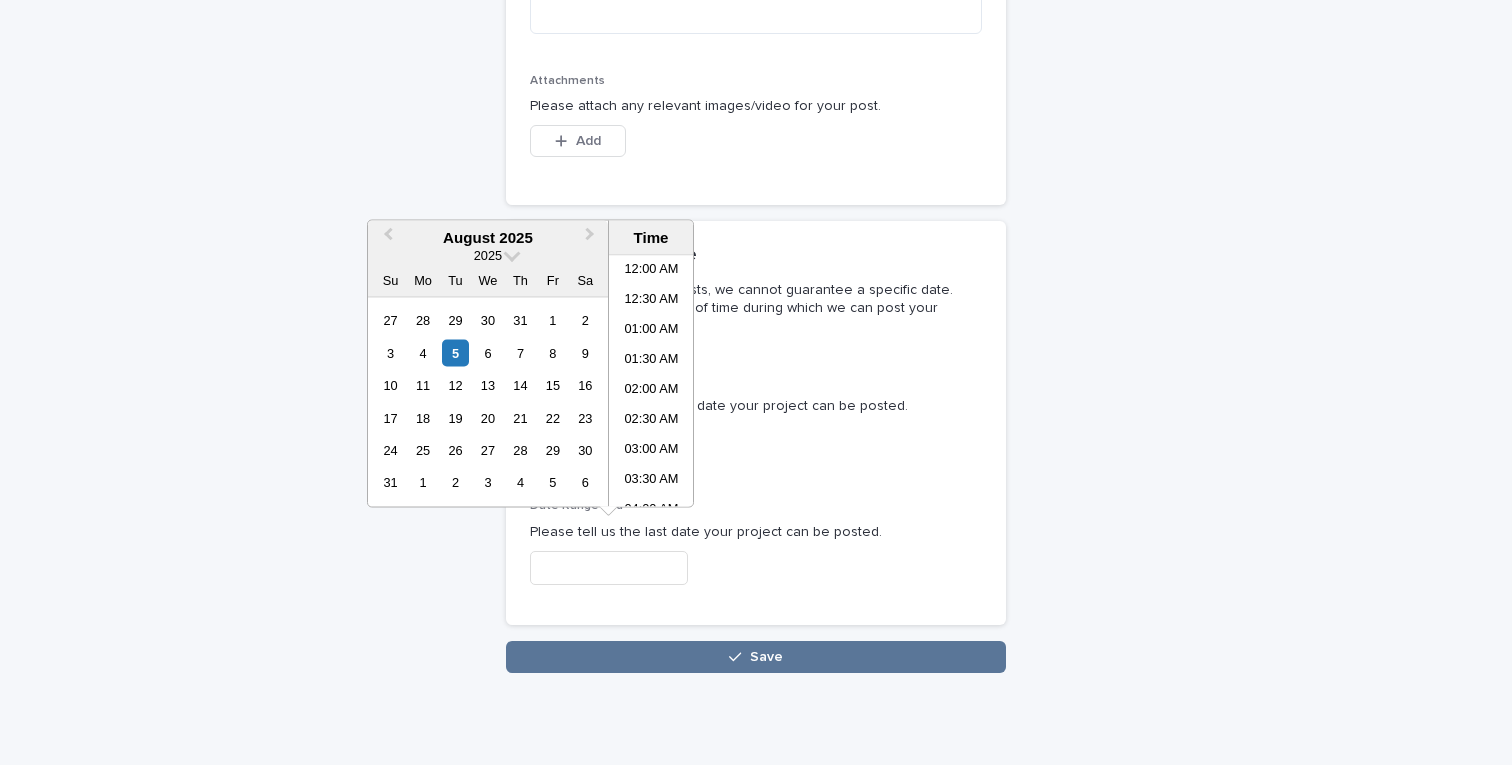scroll, scrollTop: 609, scrollLeft: 0, axis: vertical 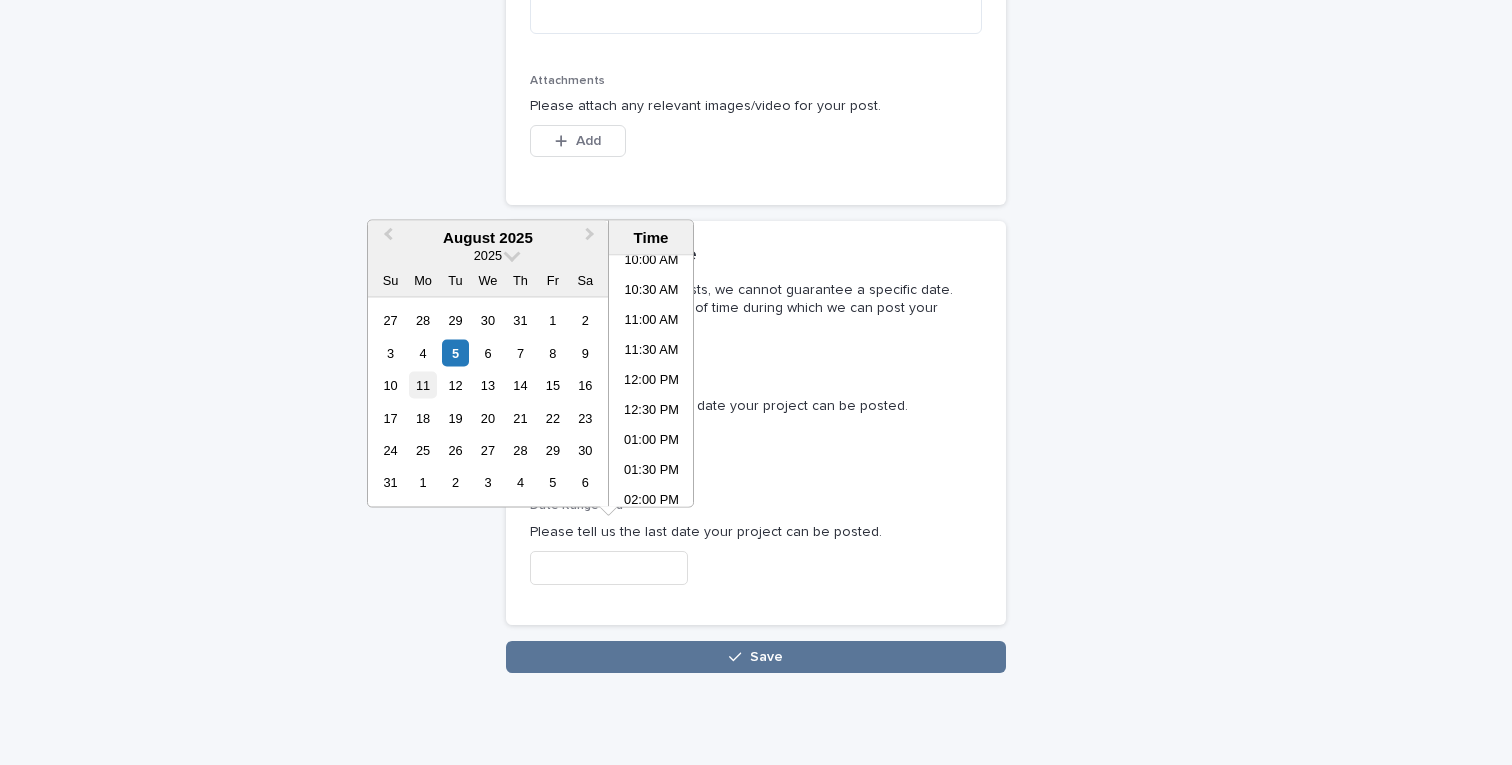 click on "11" at bounding box center [422, 385] 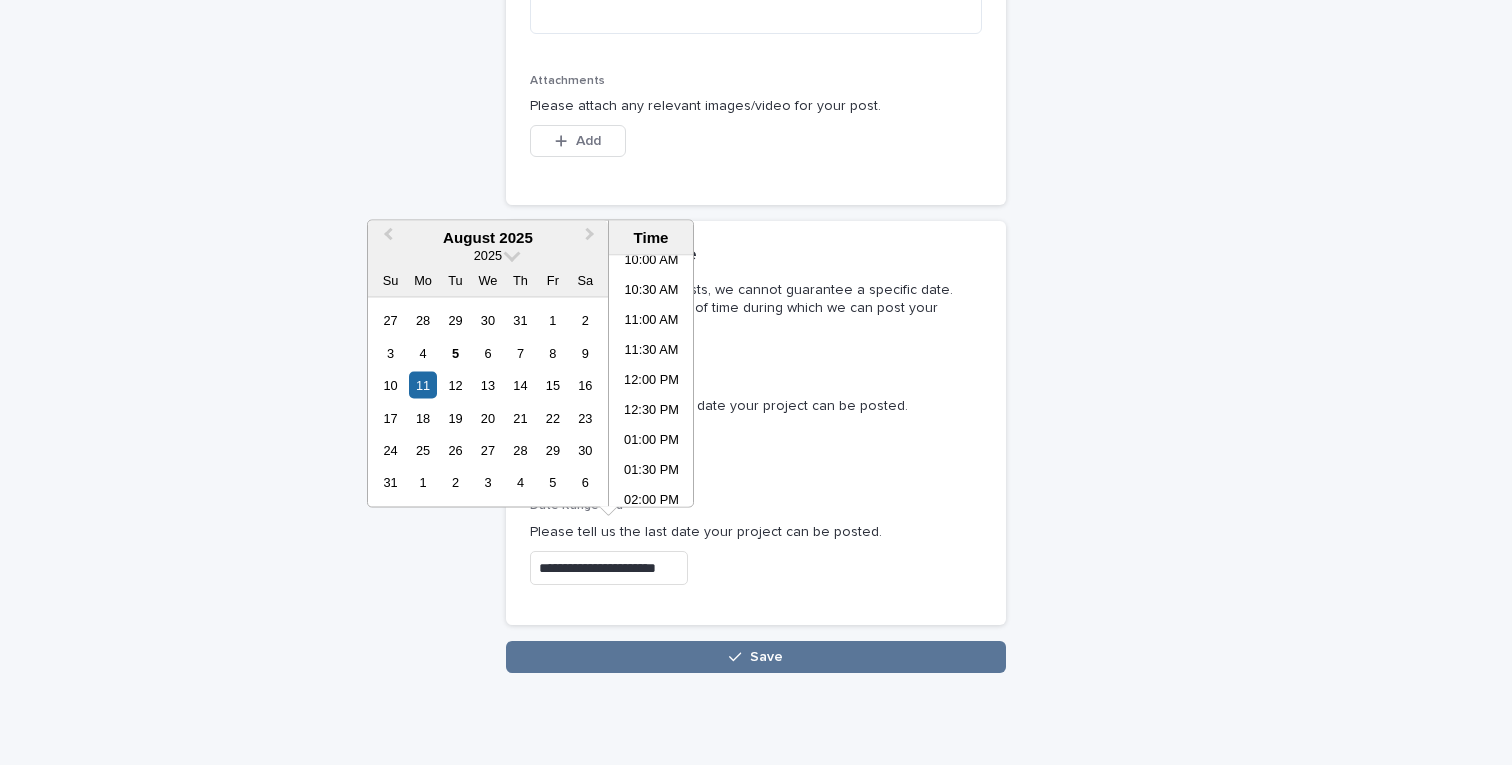 click on "**********" at bounding box center (756, 424) 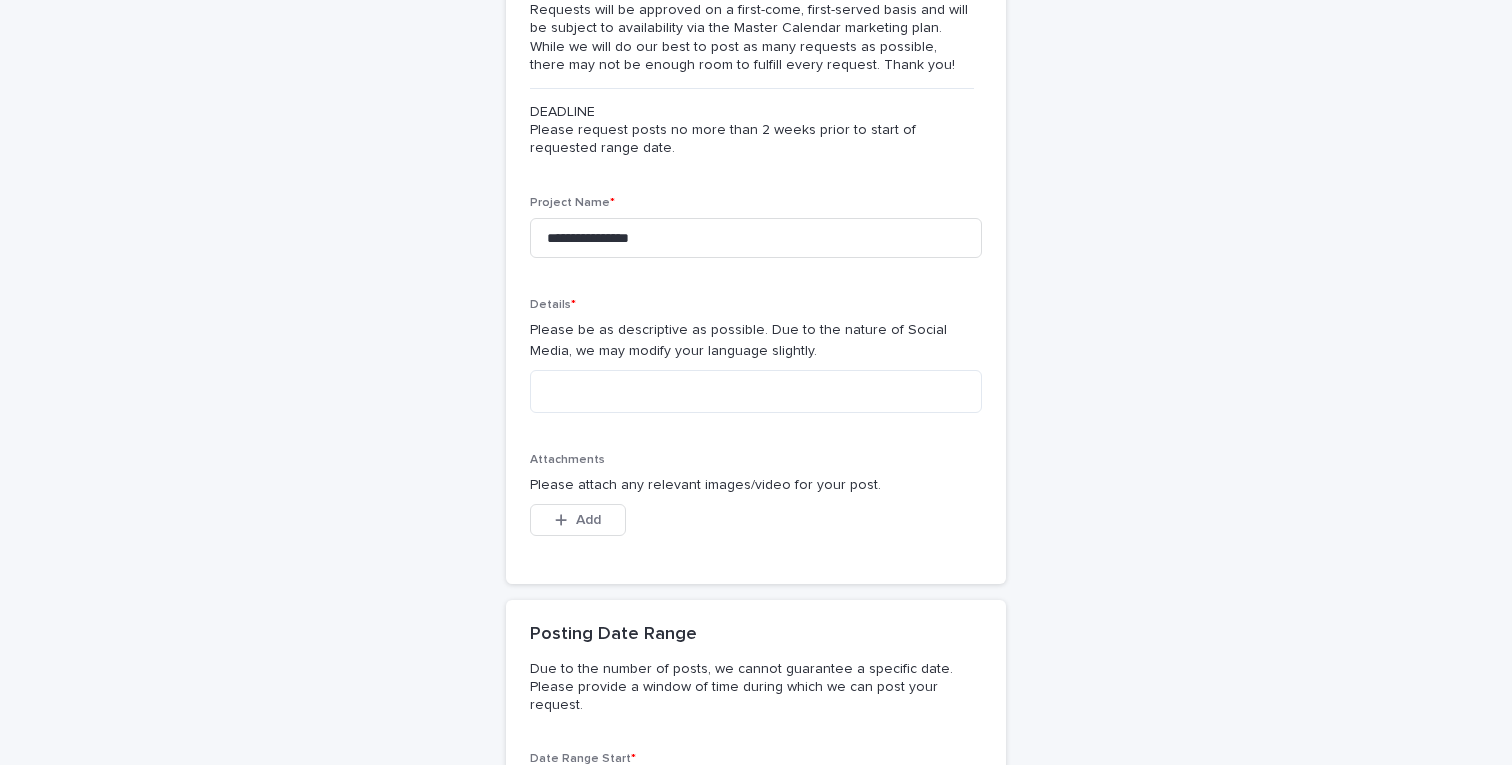 scroll, scrollTop: 236, scrollLeft: 0, axis: vertical 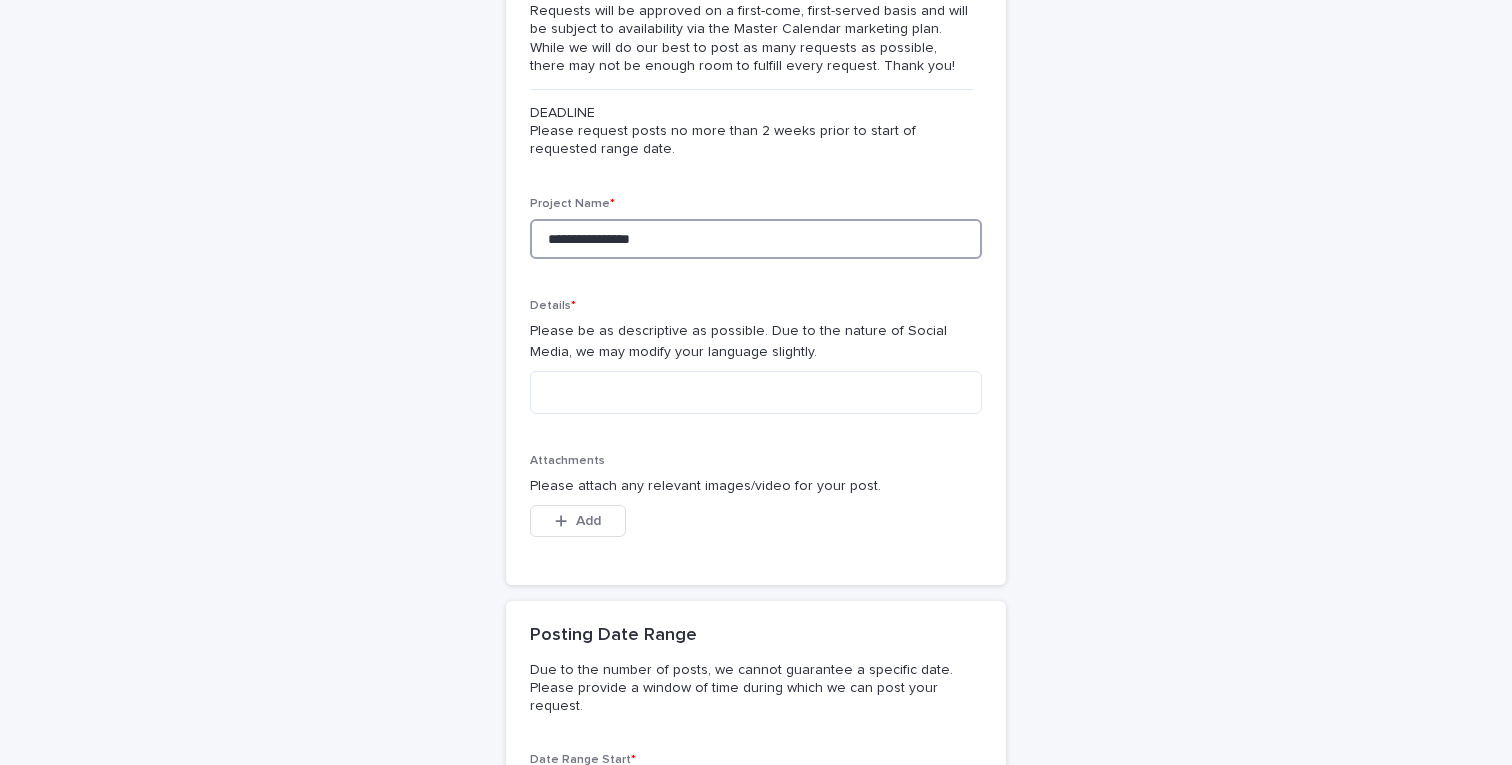 click on "**********" at bounding box center (756, 239) 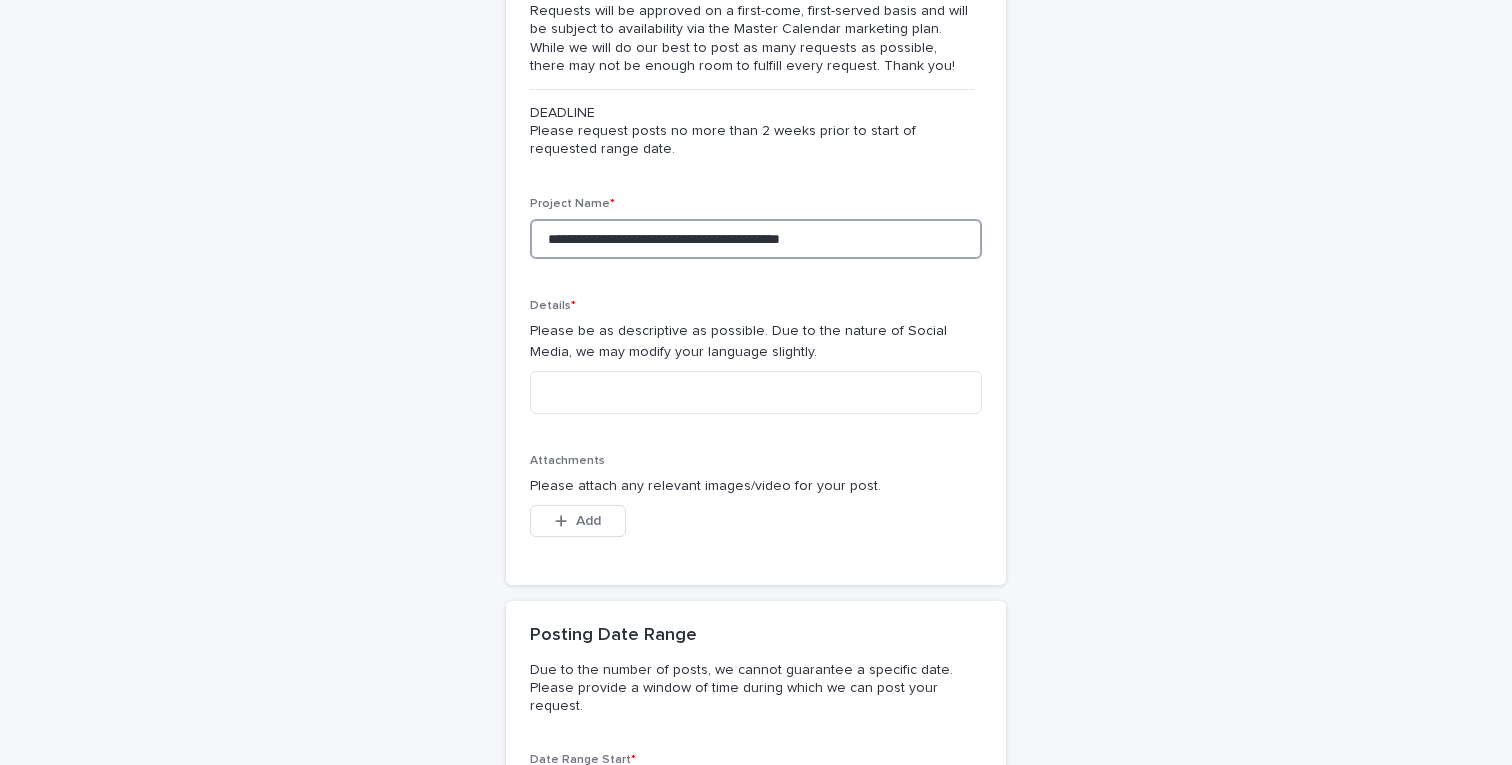 type on "**********" 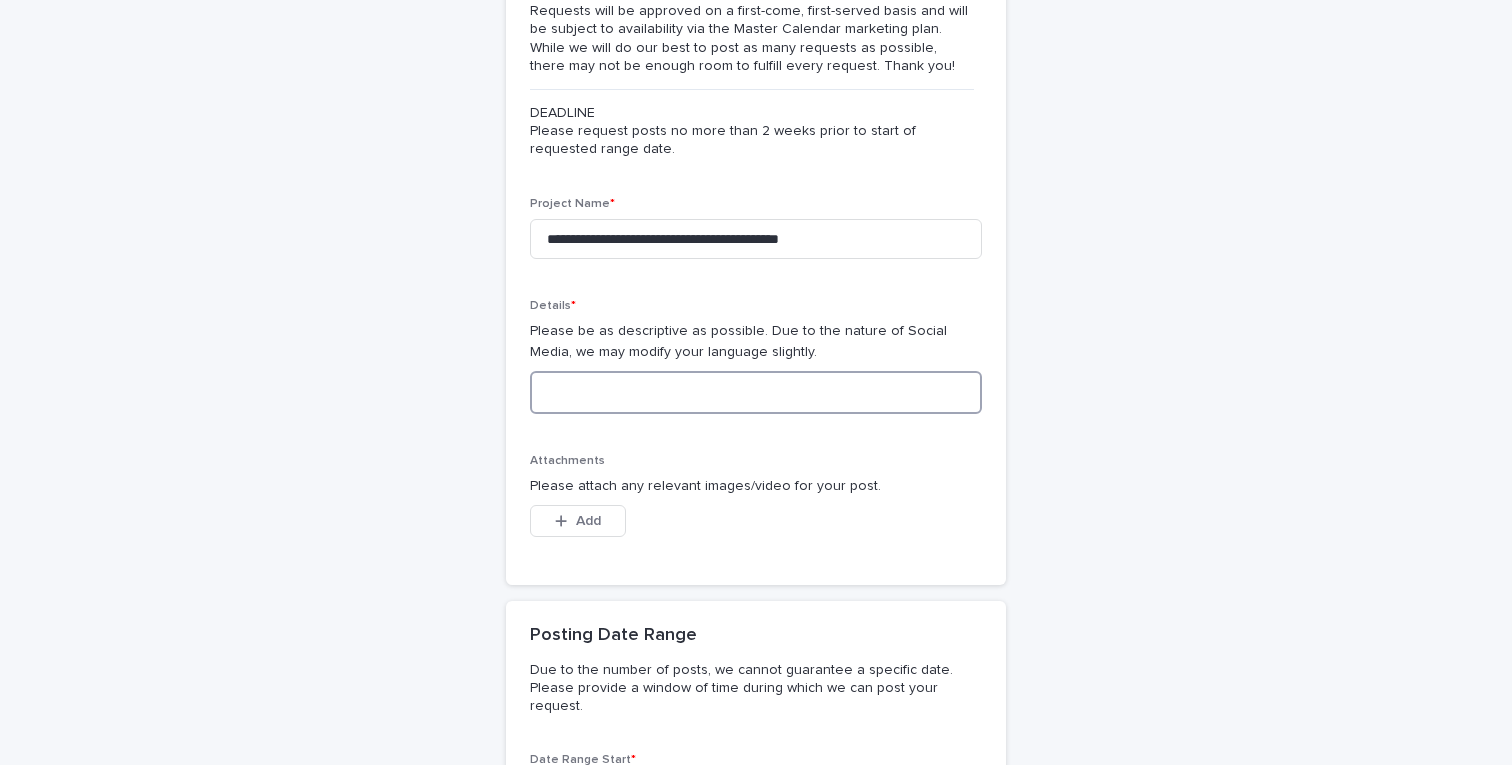 click at bounding box center (756, 392) 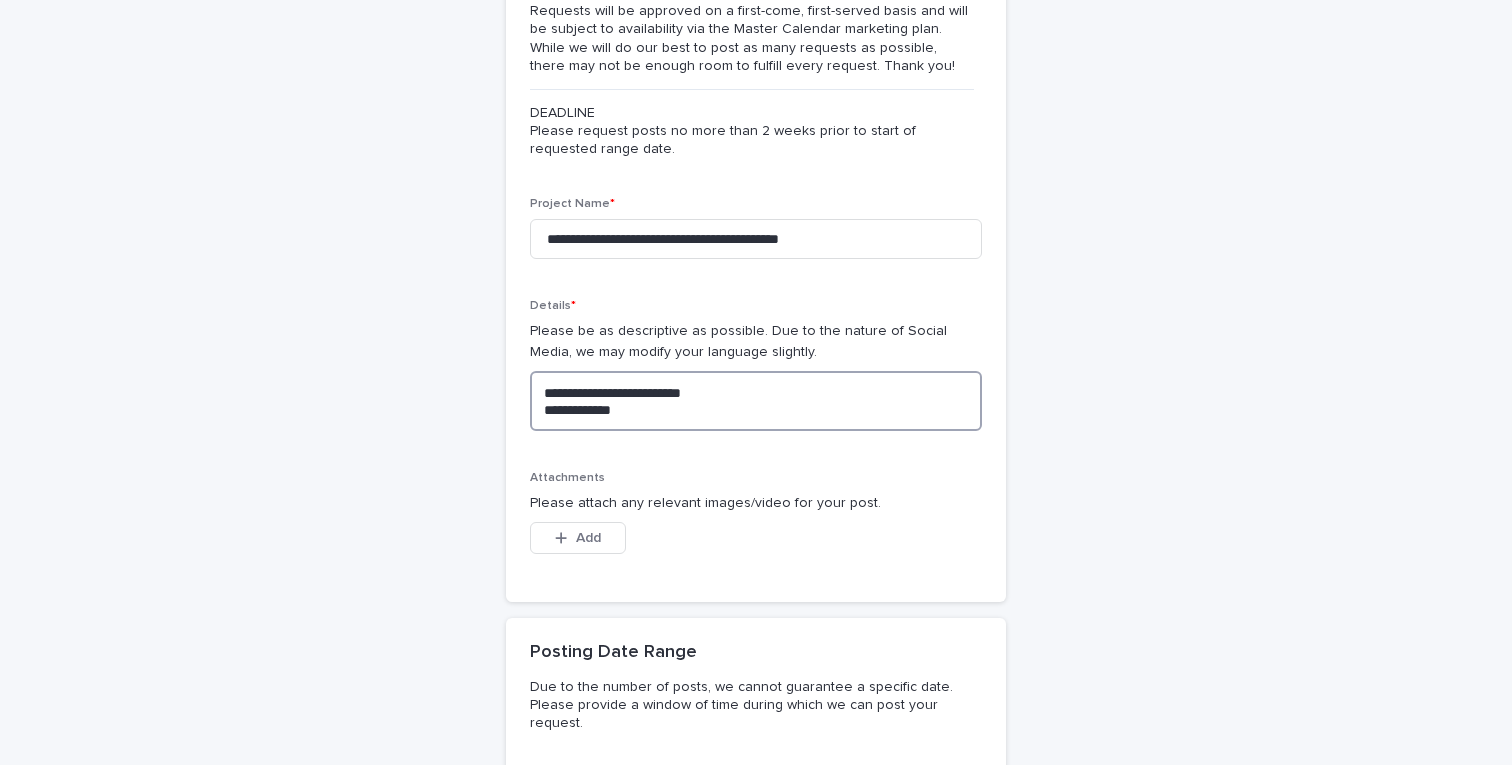 paste on "**********" 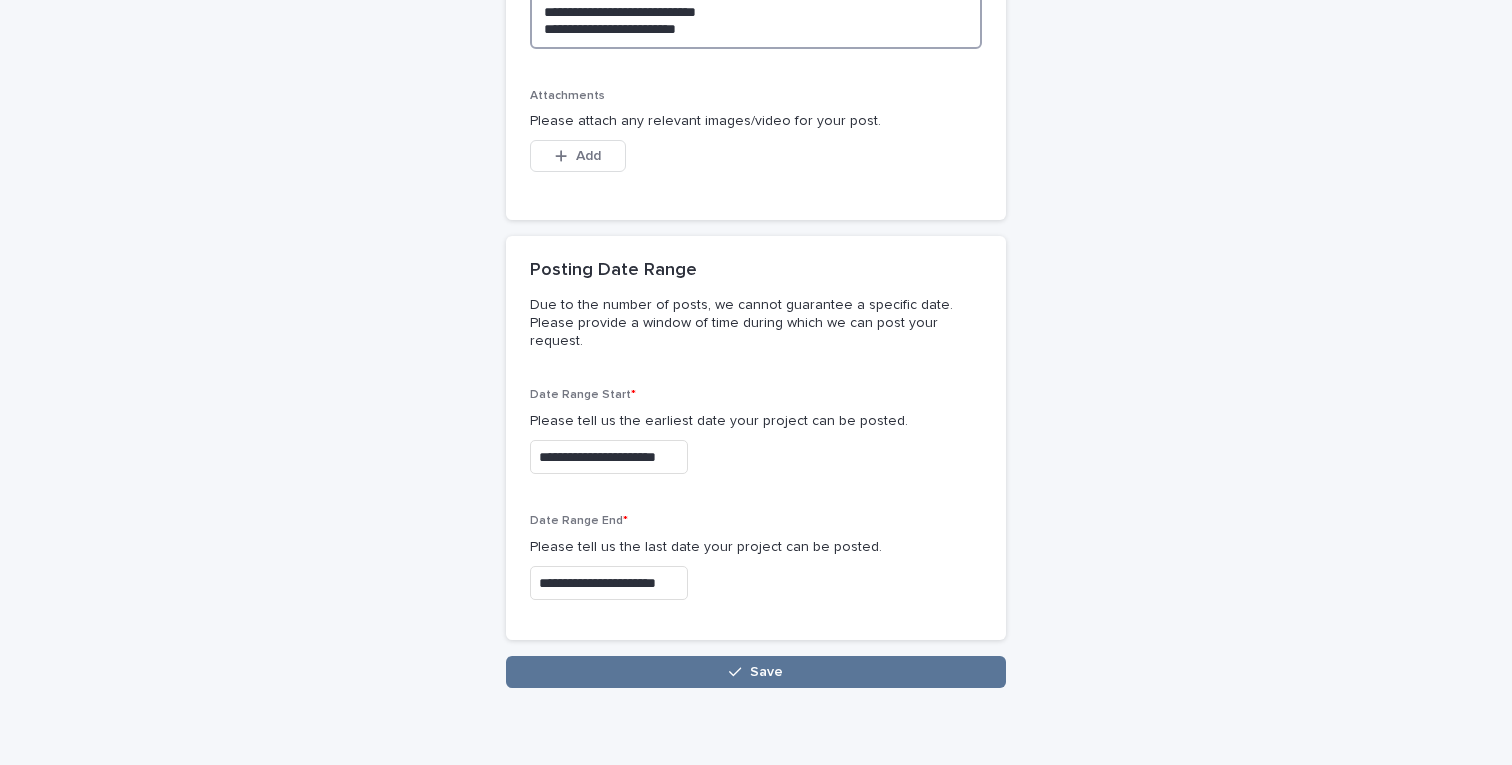 scroll, scrollTop: 696, scrollLeft: 0, axis: vertical 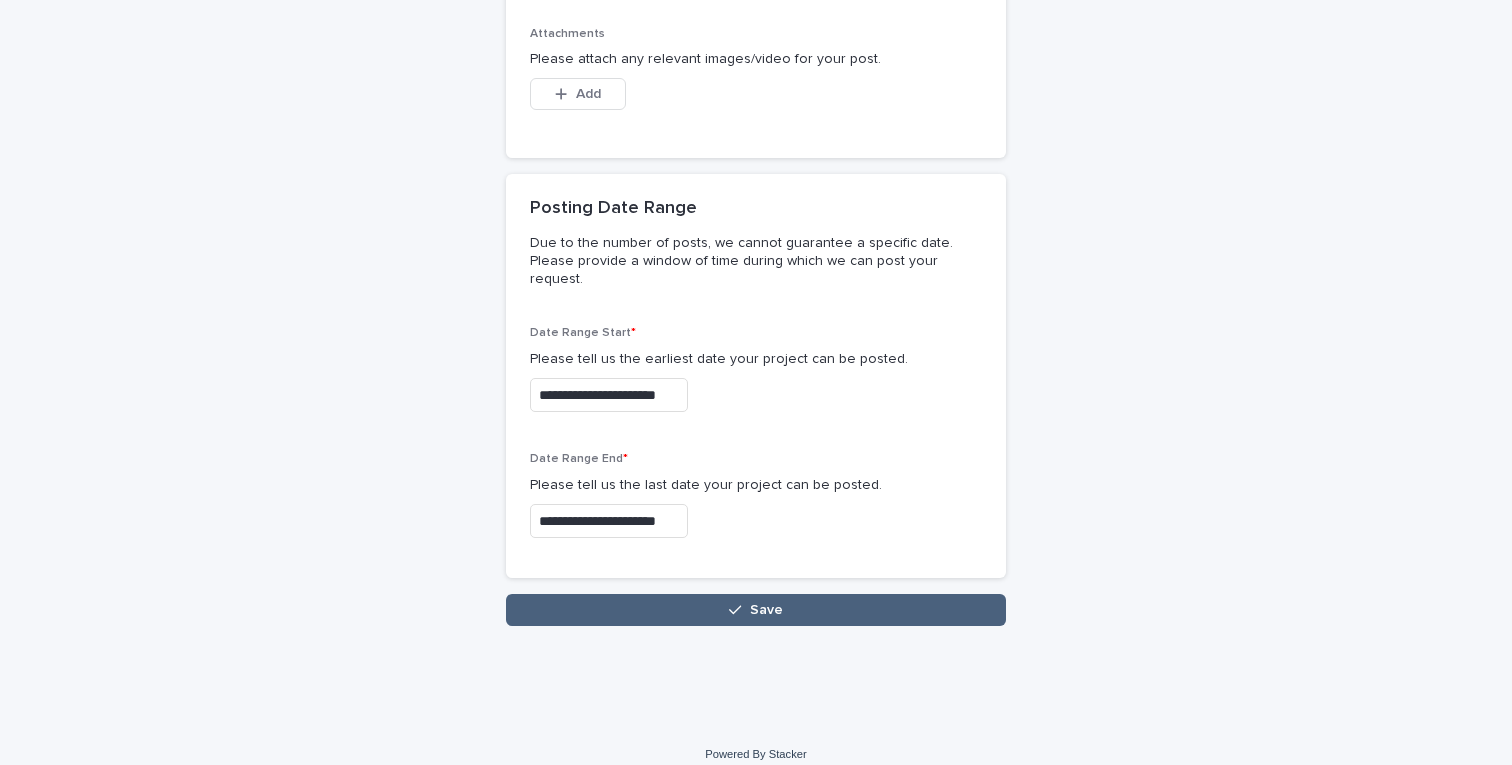 type on "**********" 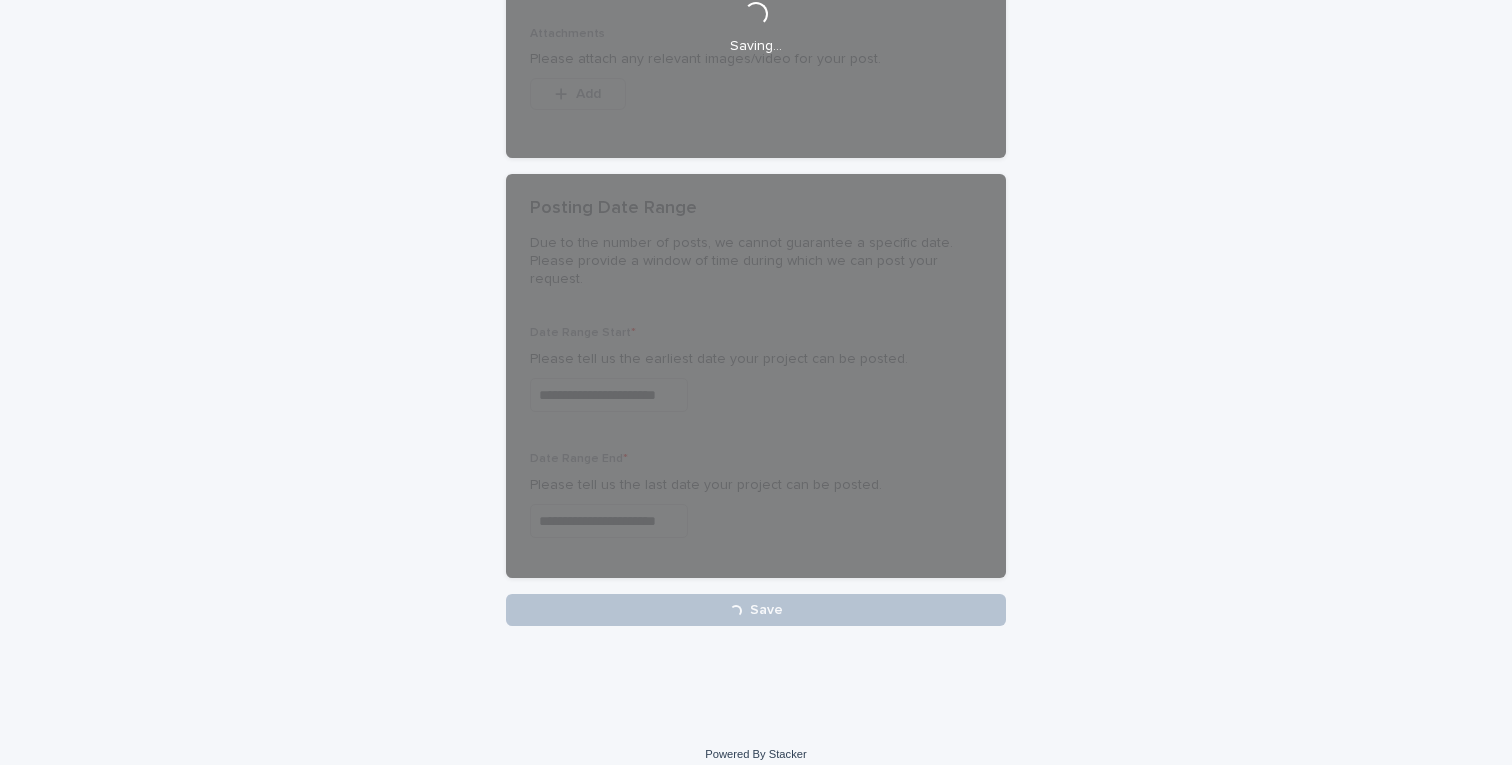 scroll, scrollTop: 0, scrollLeft: 0, axis: both 